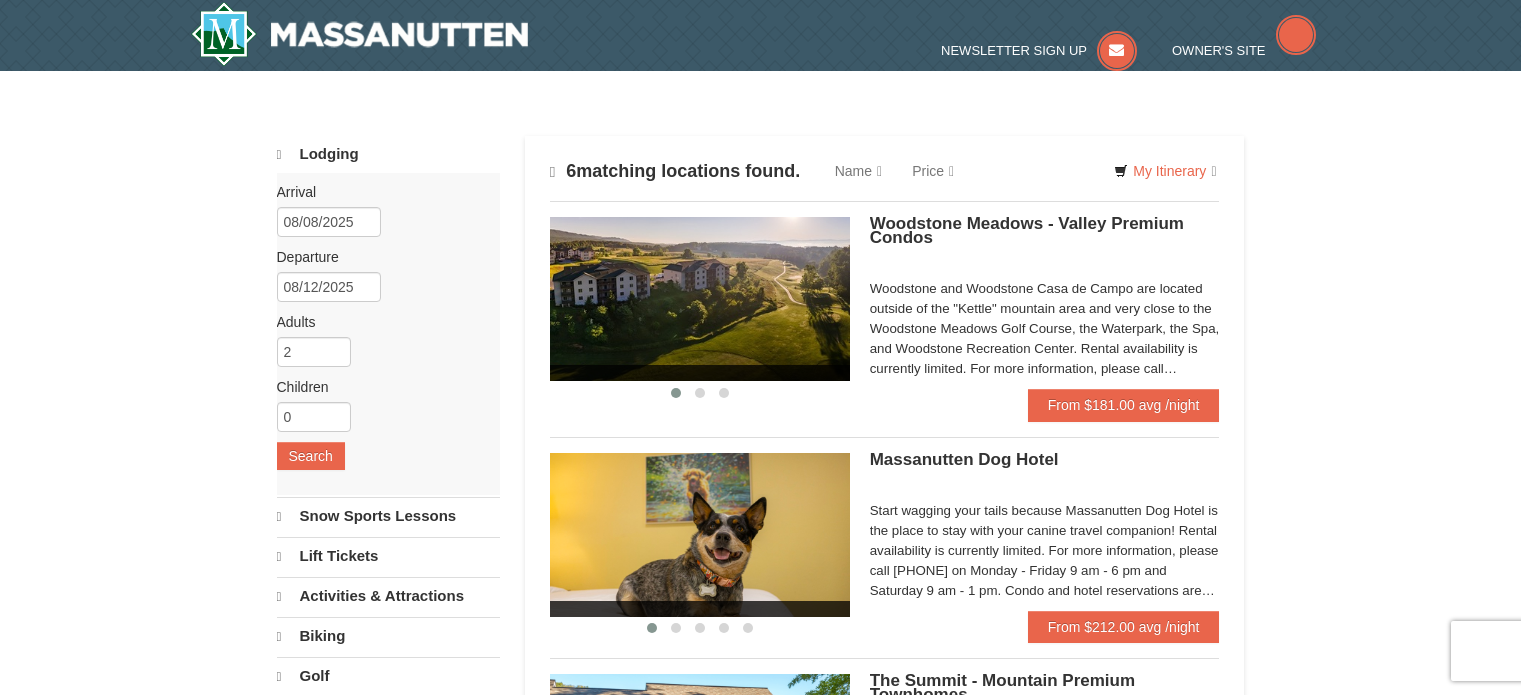 scroll, scrollTop: 0, scrollLeft: 0, axis: both 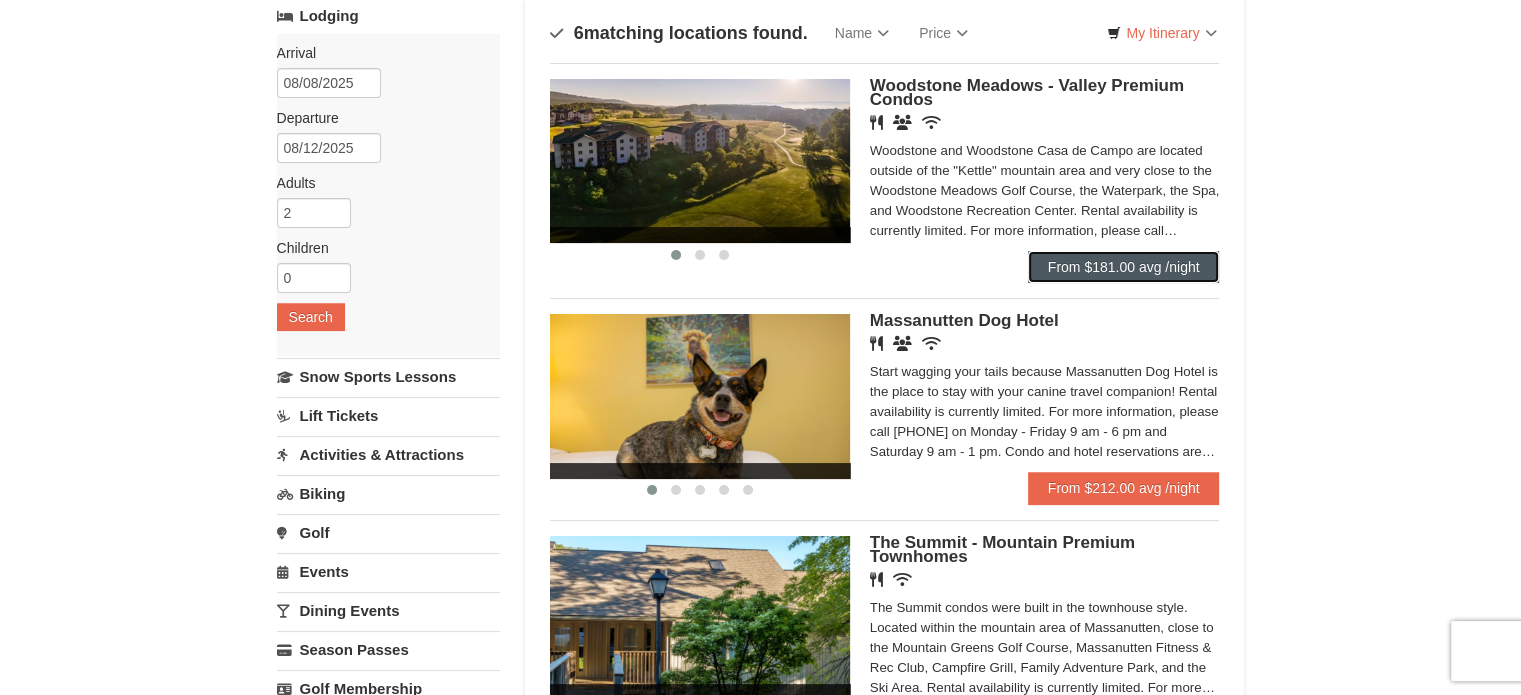 click on "From $181.00 avg /night" at bounding box center [1124, 267] 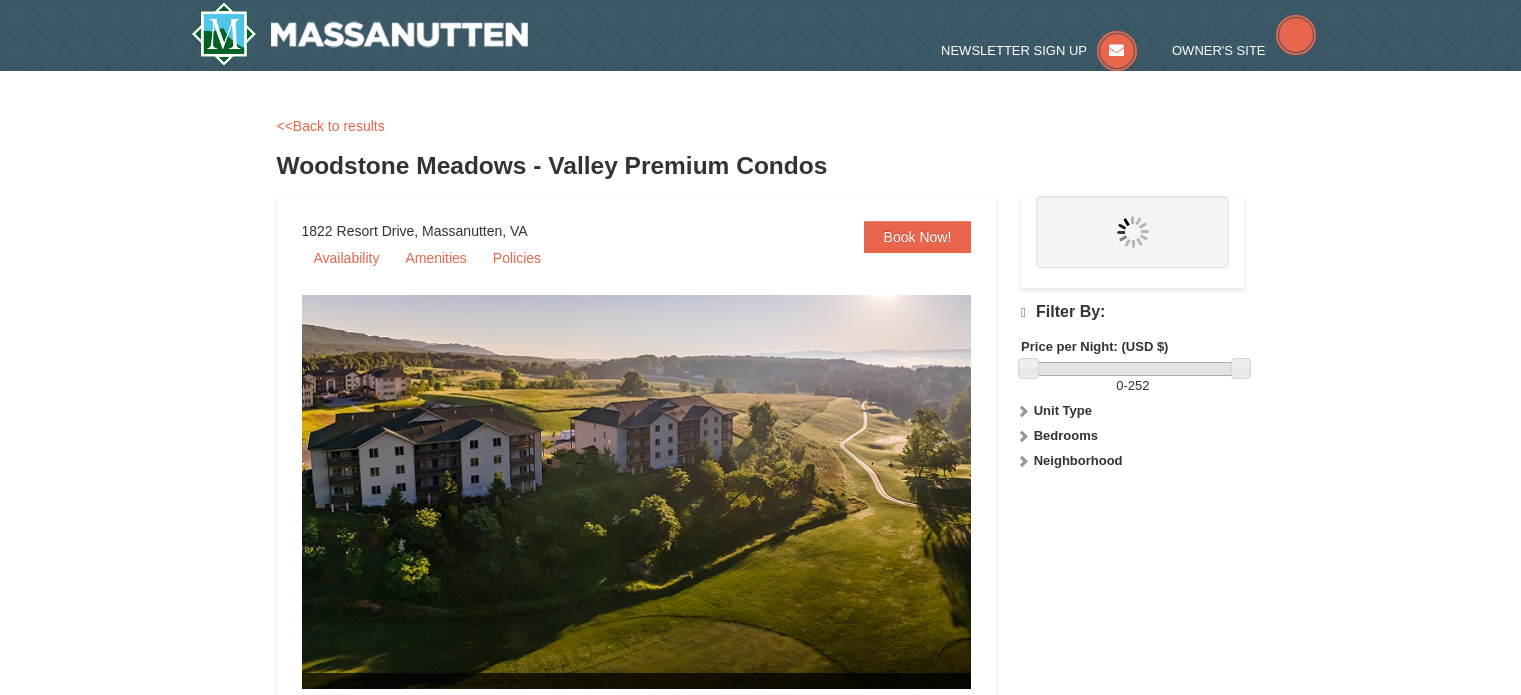 scroll, scrollTop: 0, scrollLeft: 0, axis: both 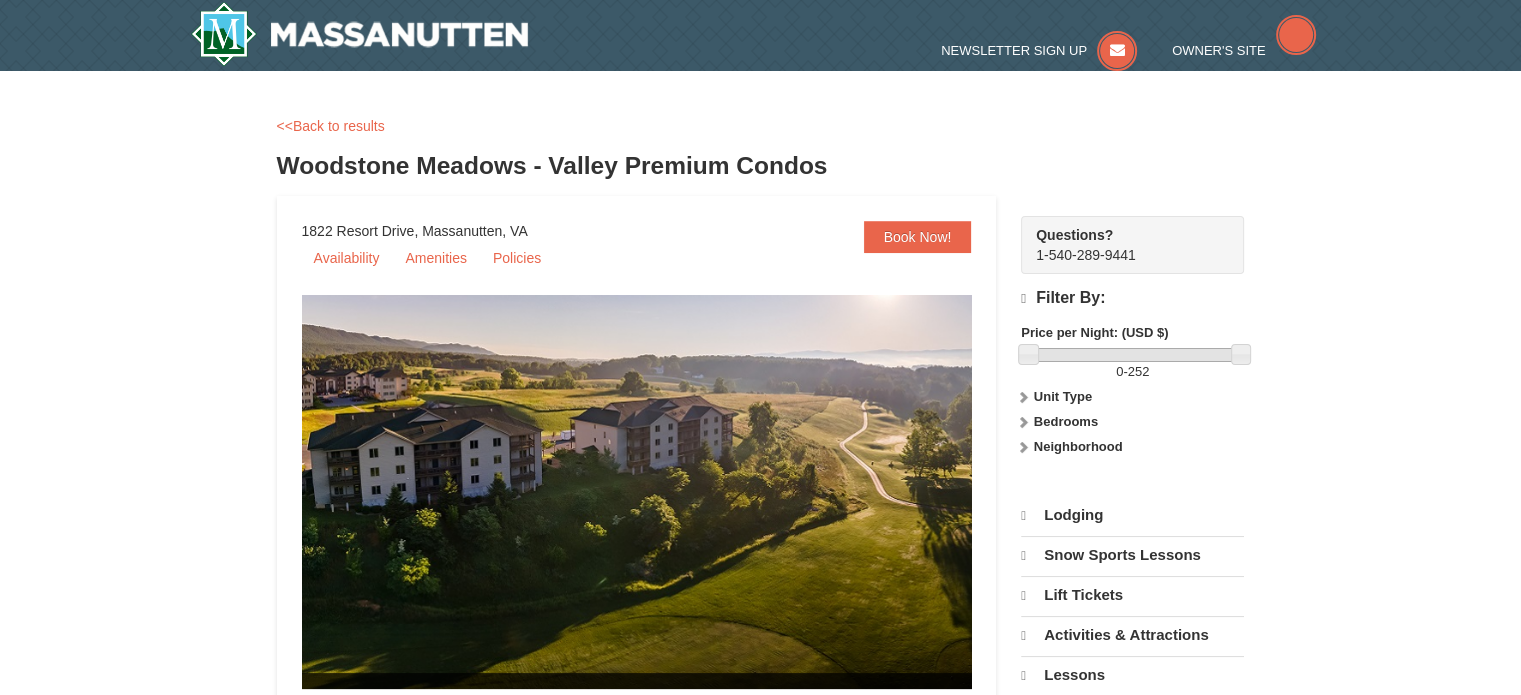 select on "8" 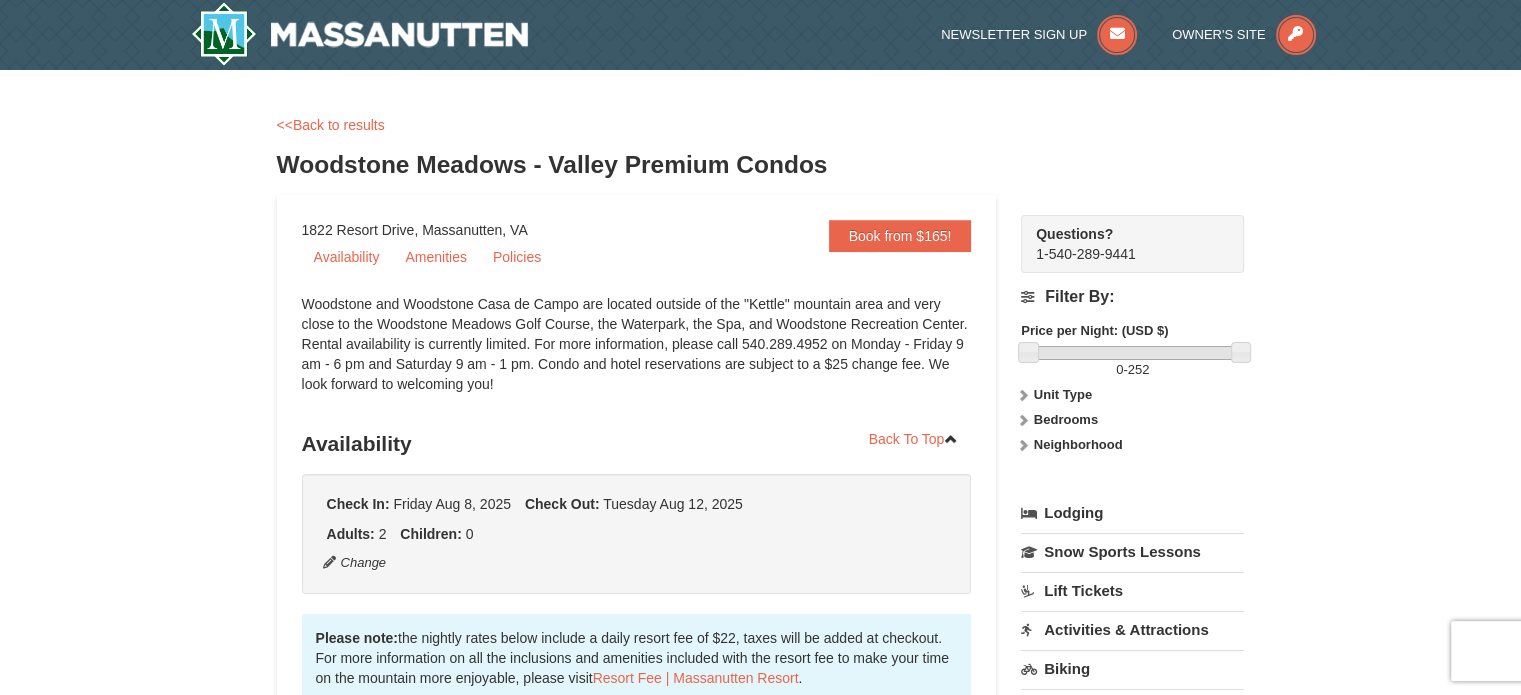 scroll, scrollTop: 0, scrollLeft: 0, axis: both 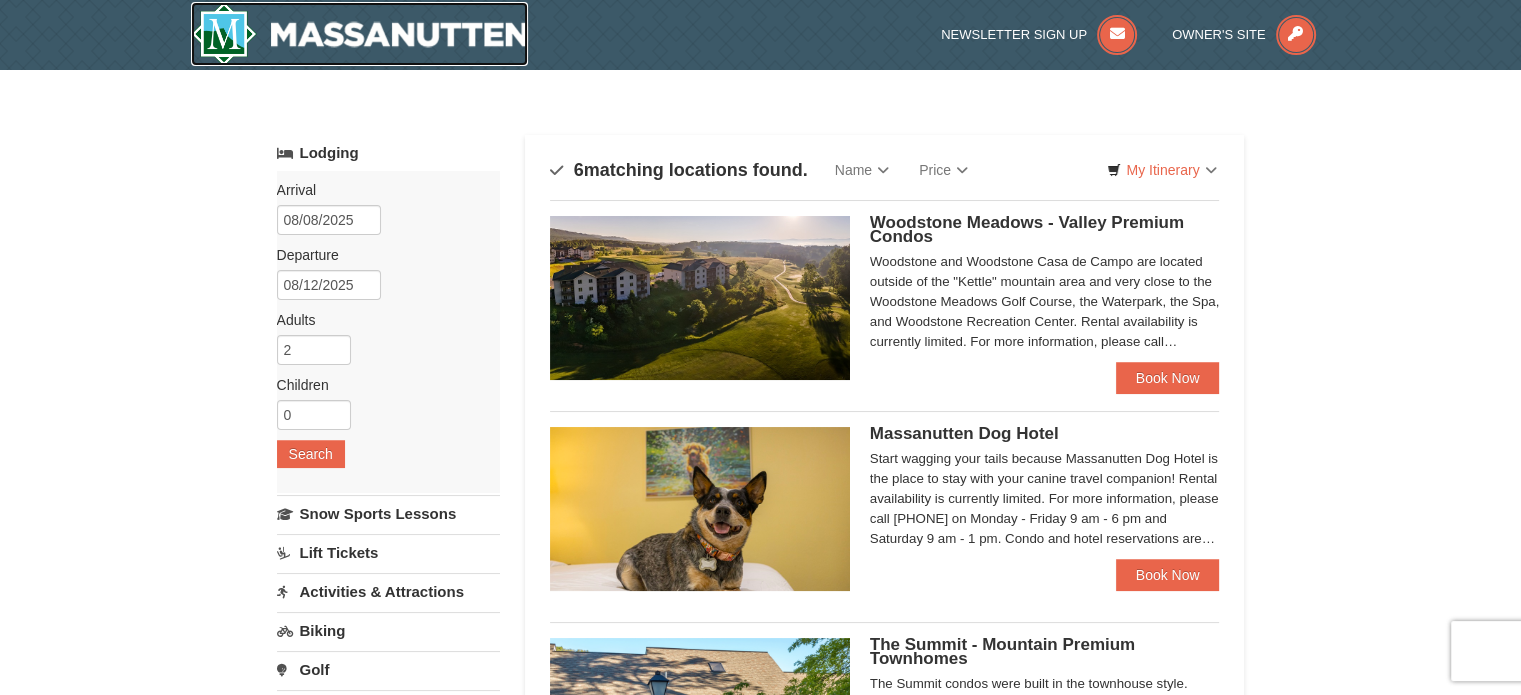 click at bounding box center [360, 34] 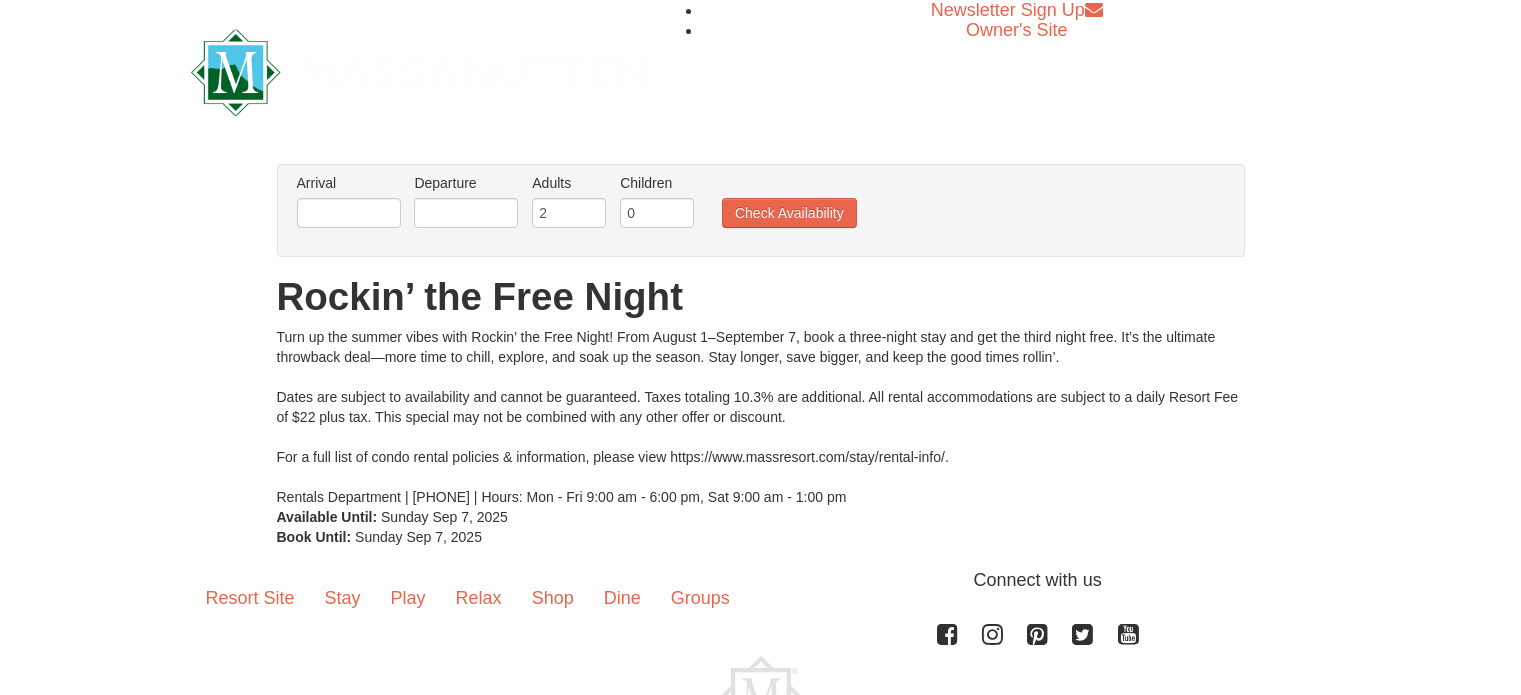scroll, scrollTop: 0, scrollLeft: 0, axis: both 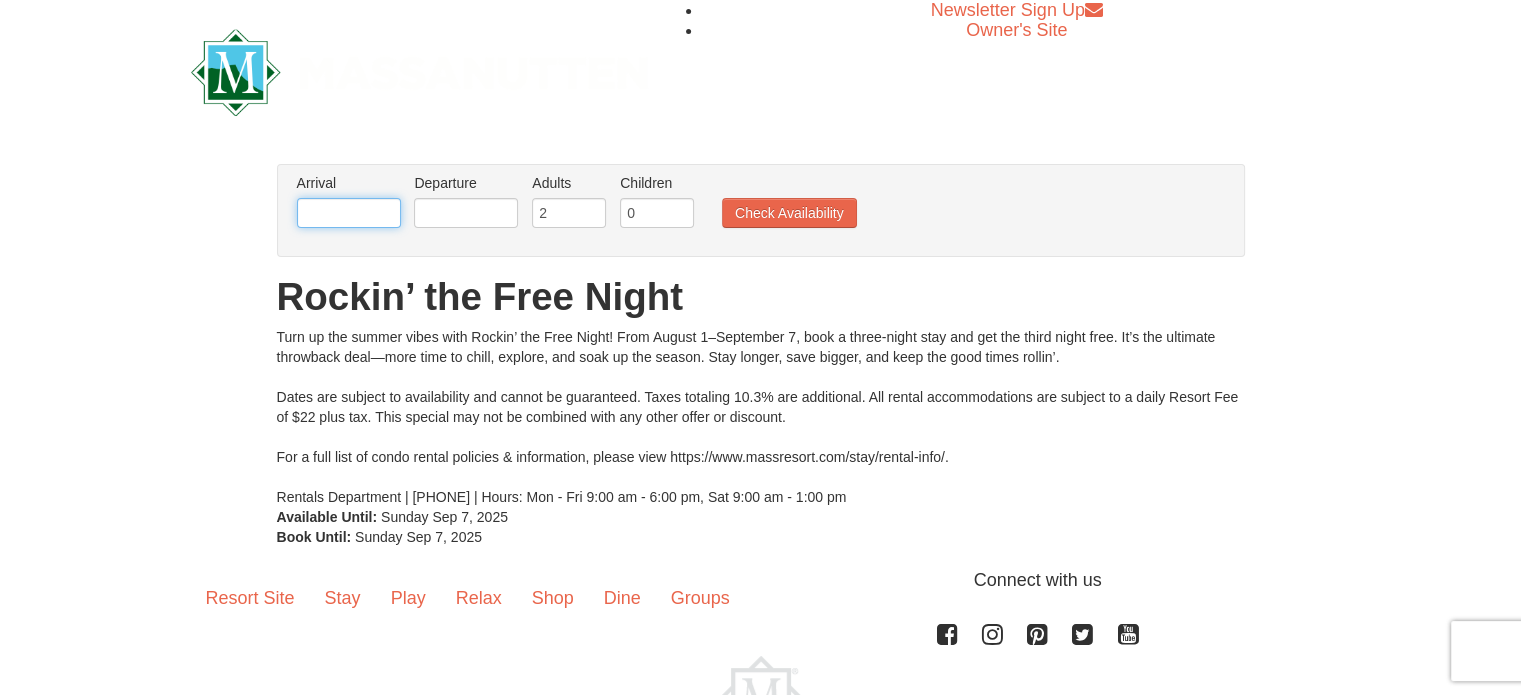 click at bounding box center [349, 213] 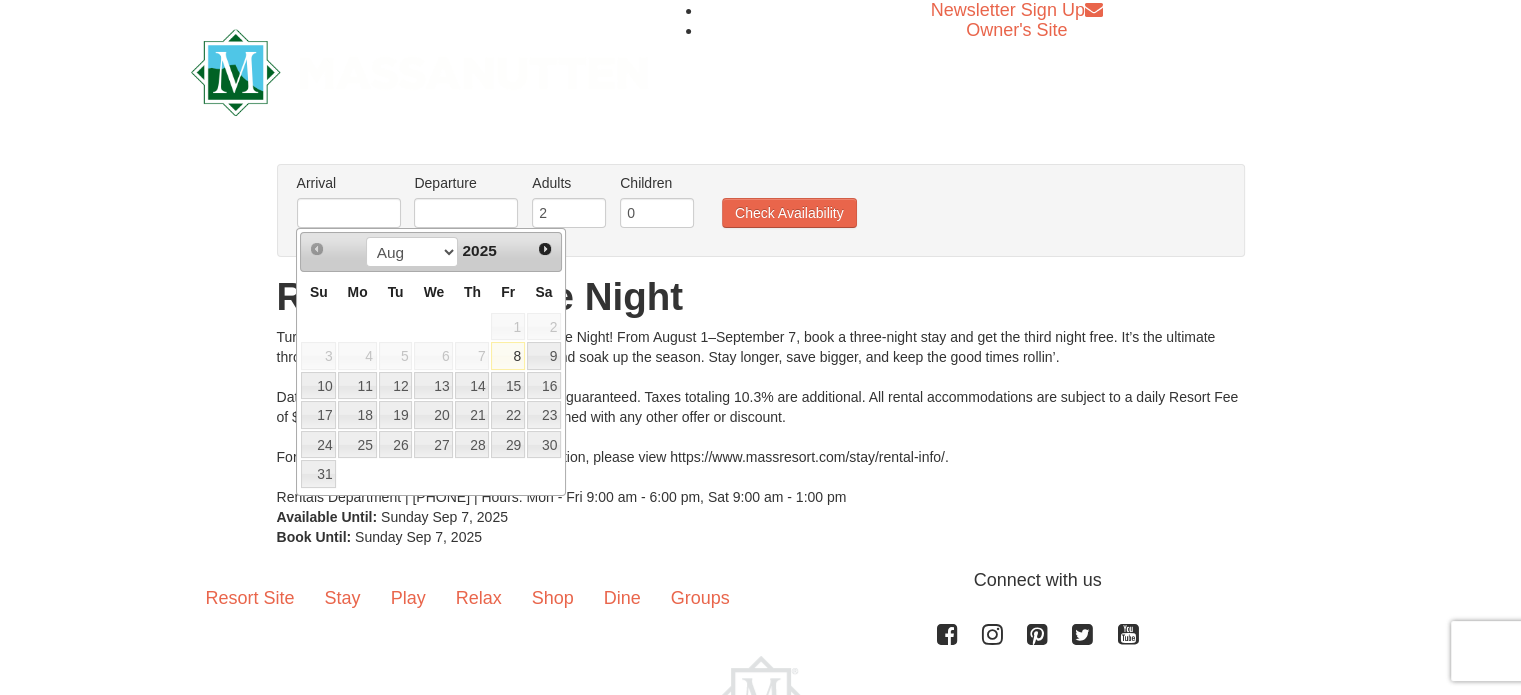 click on "8" at bounding box center (508, 356) 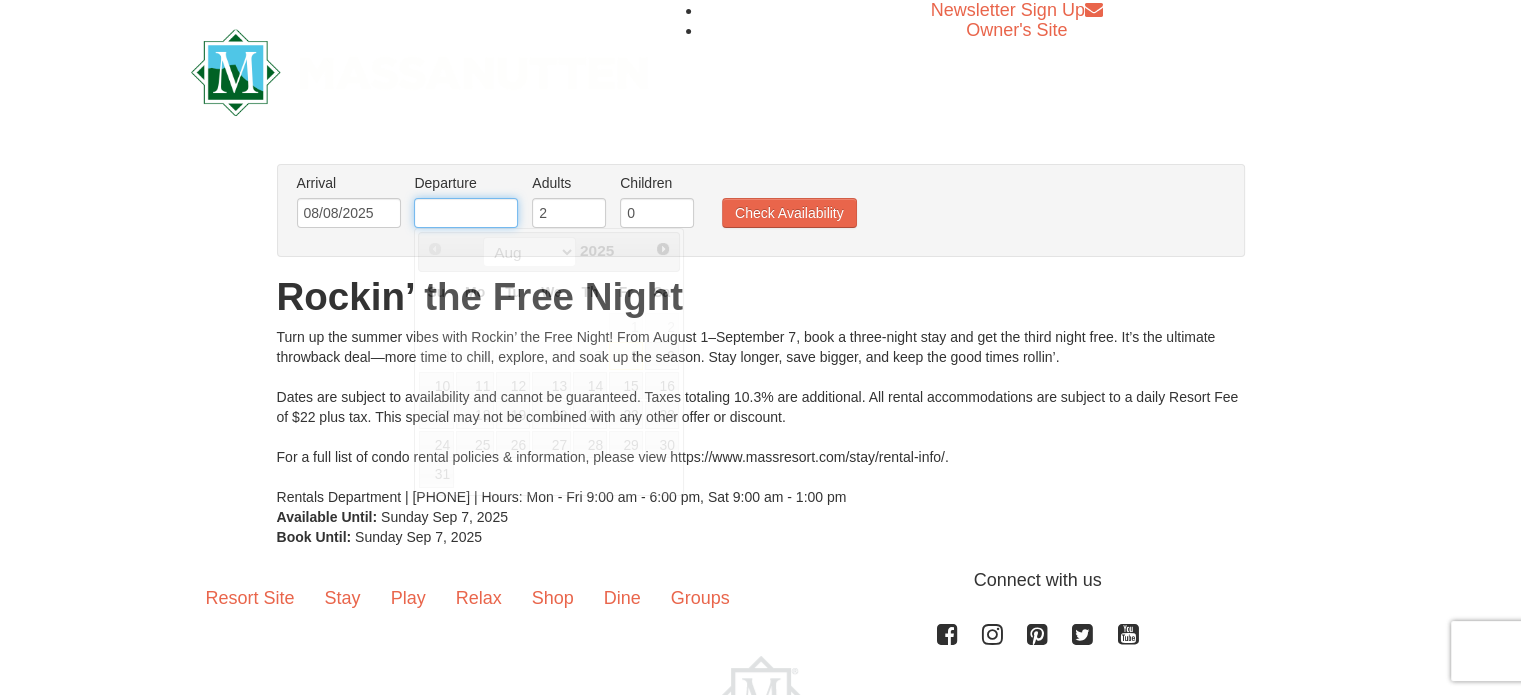 click at bounding box center [466, 213] 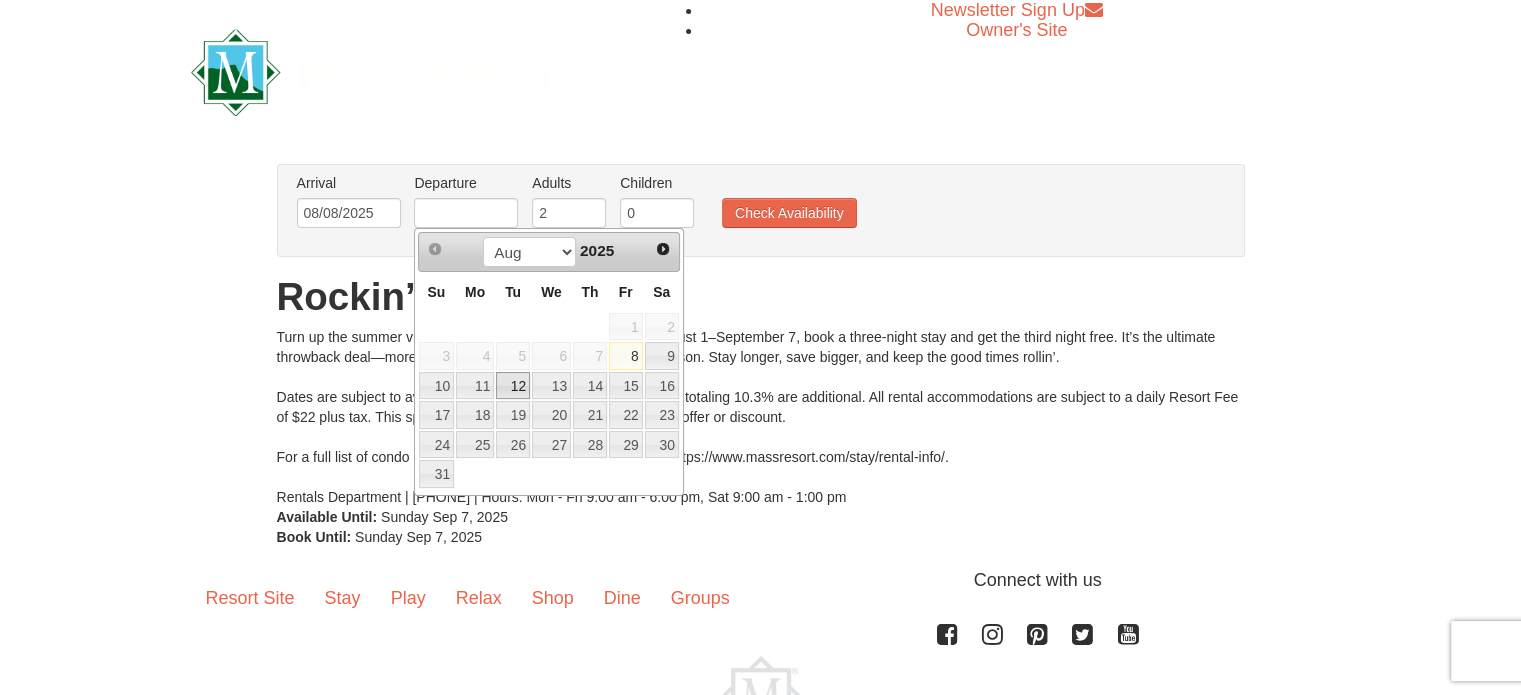 click on "12" at bounding box center (513, 386) 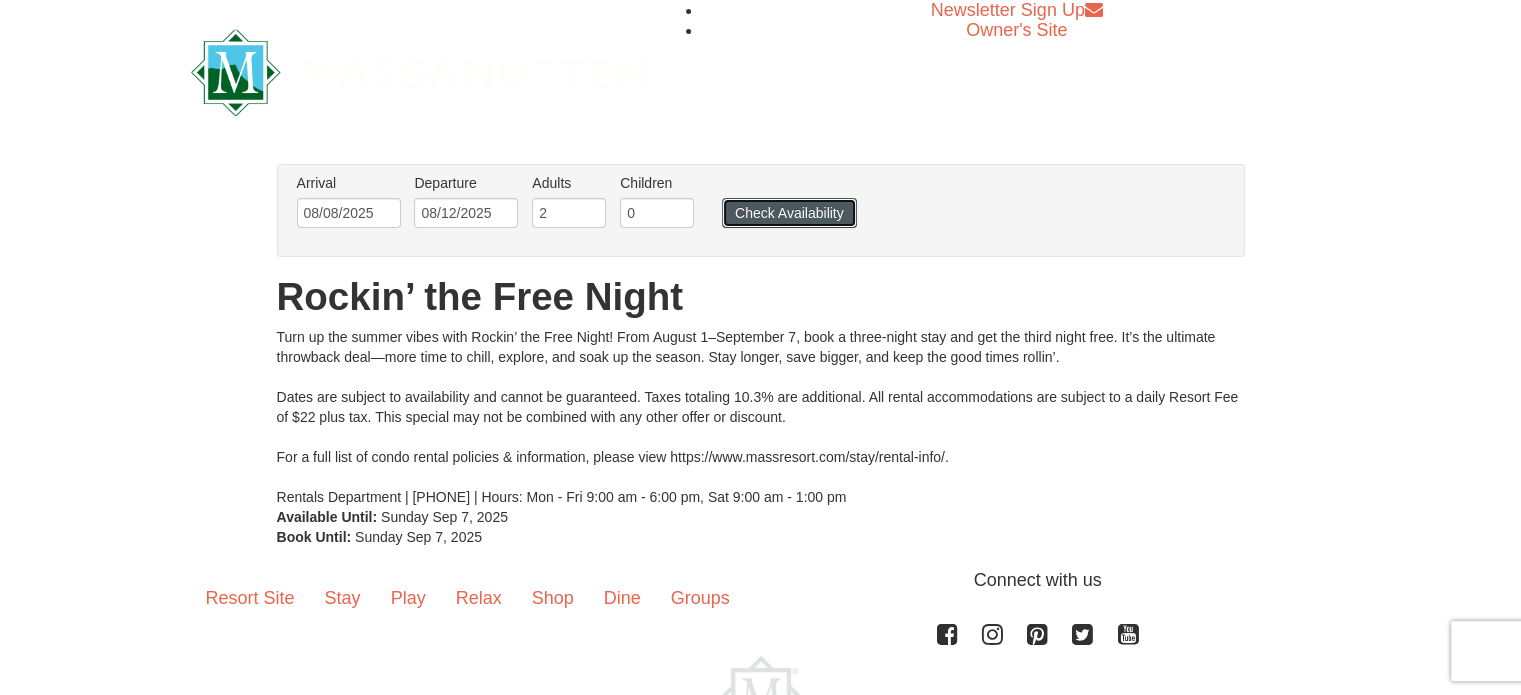 click on "Check Availability" at bounding box center [789, 213] 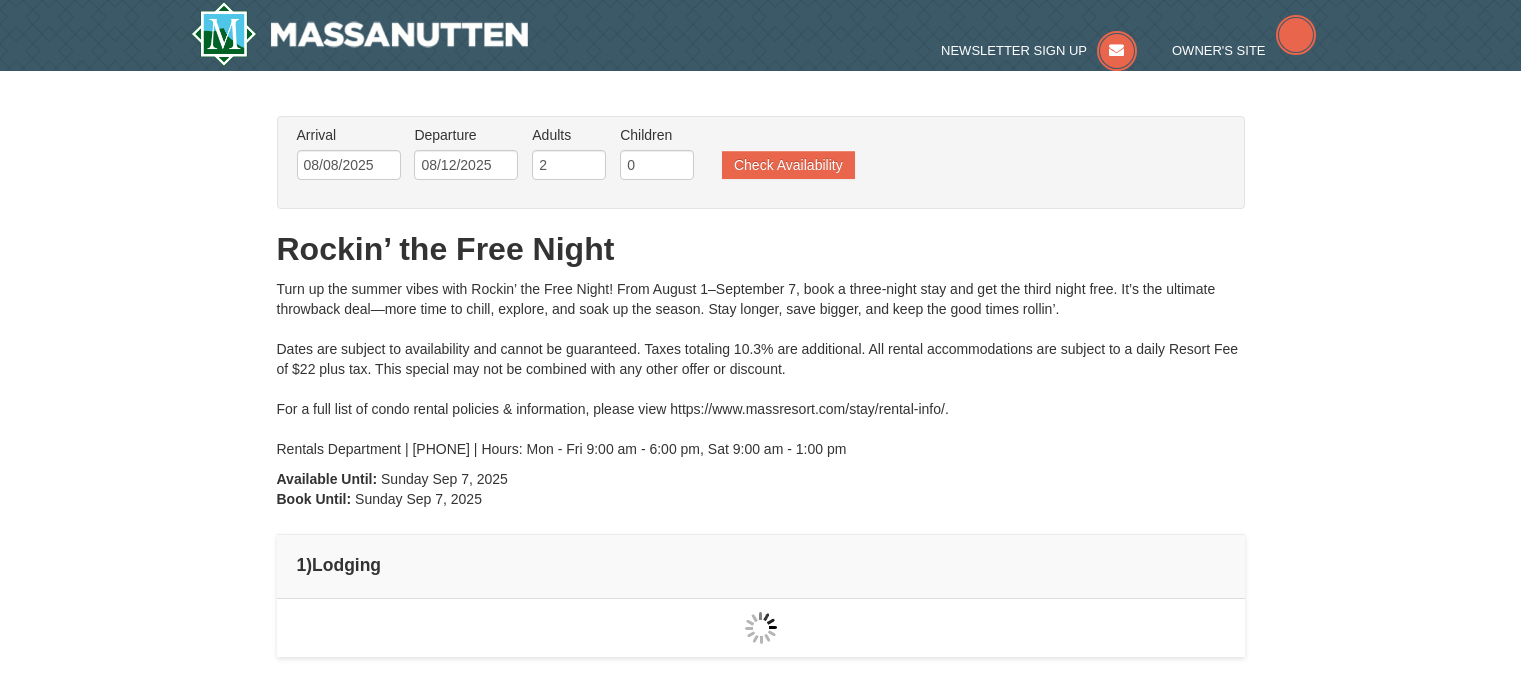 scroll, scrollTop: 0, scrollLeft: 0, axis: both 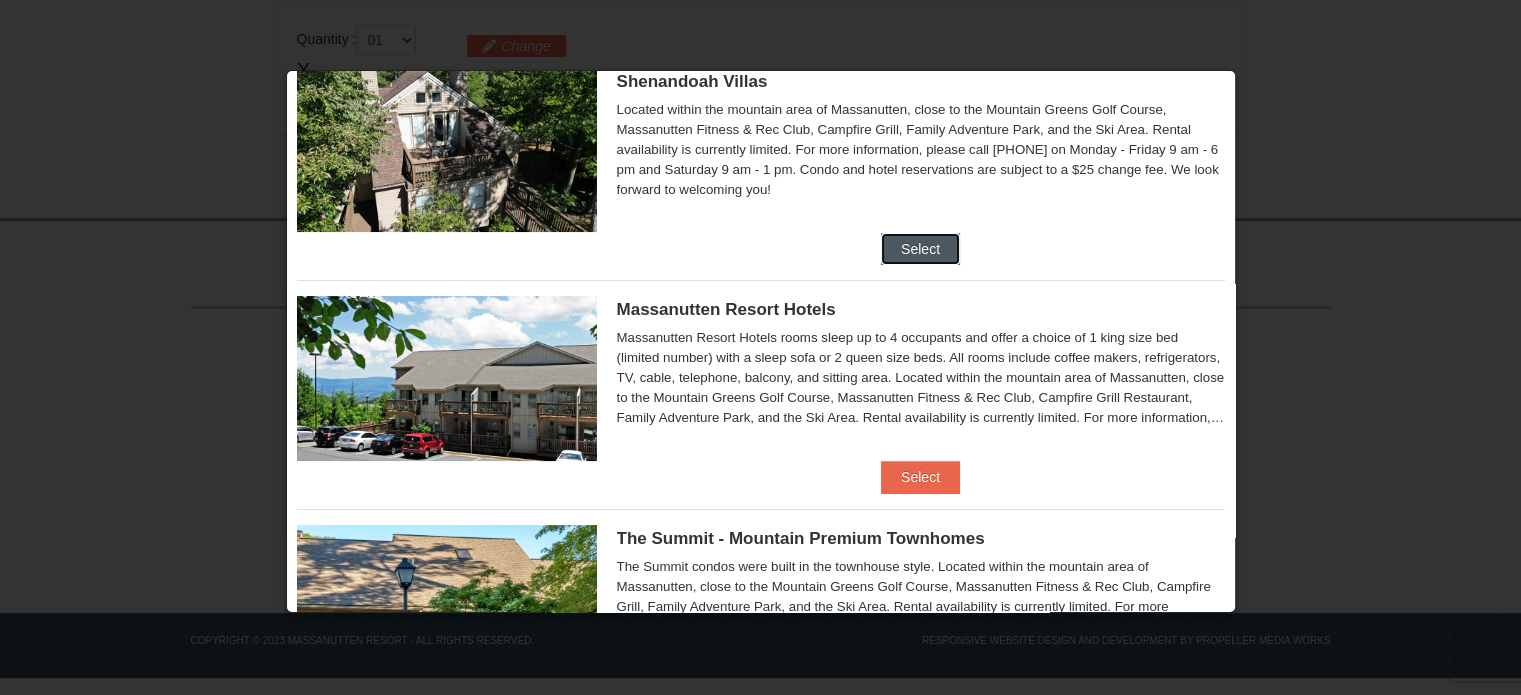 click on "Select" at bounding box center (920, 249) 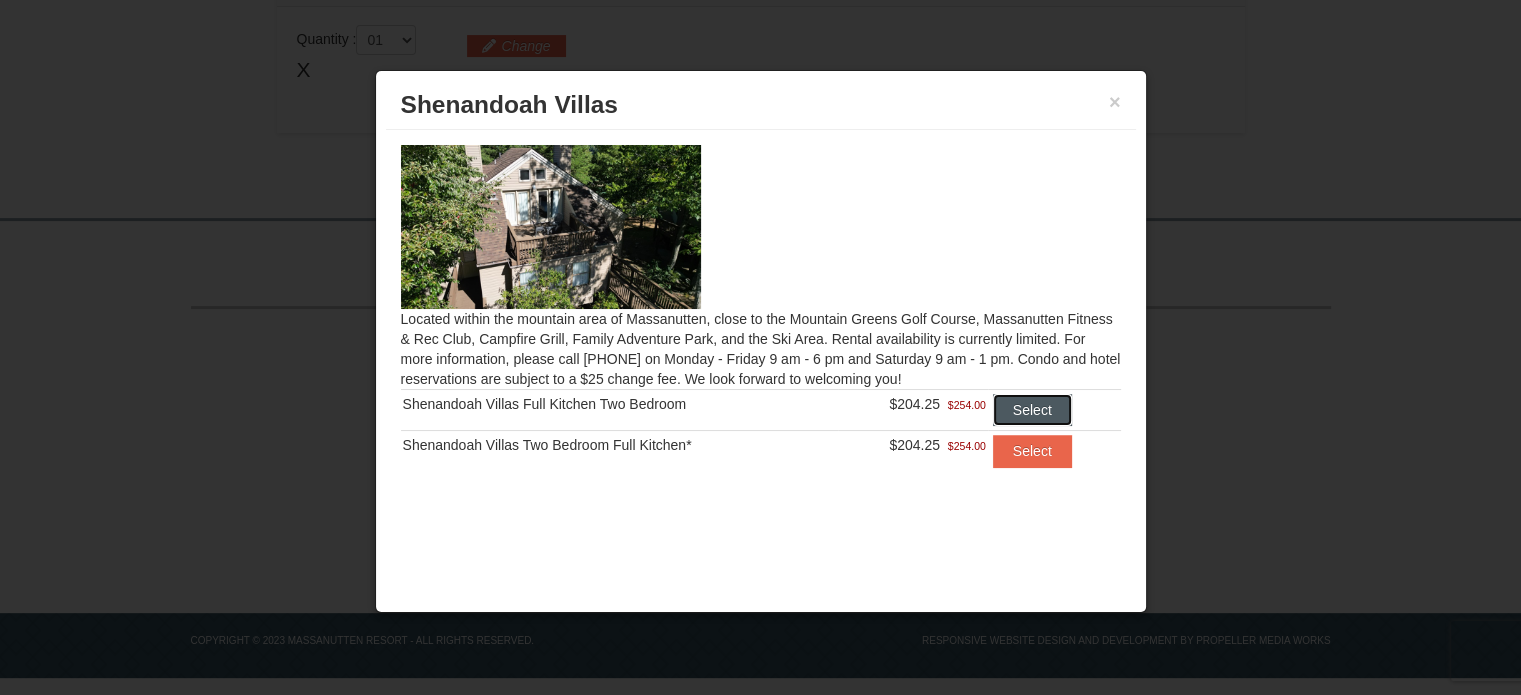 click on "Select" at bounding box center (1032, 410) 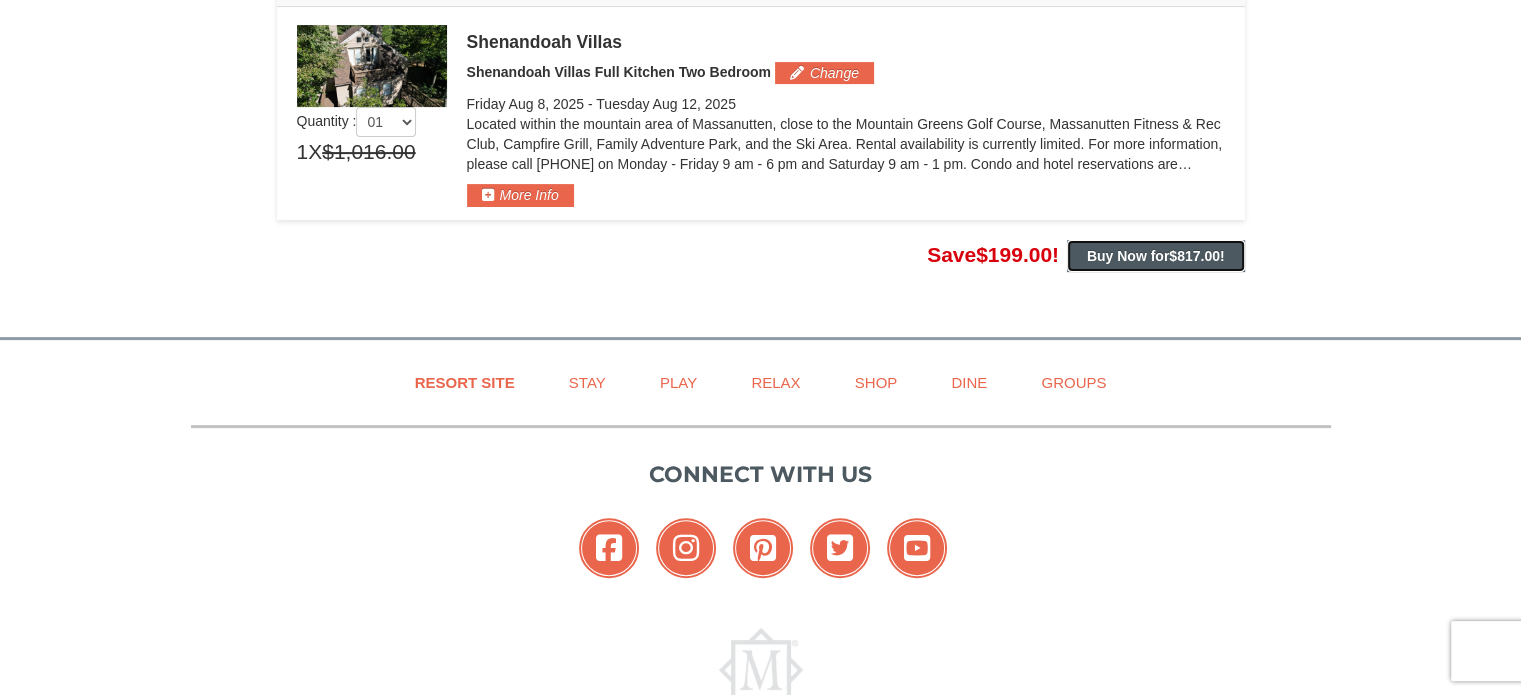 click on "Buy Now for
$817.00 !" at bounding box center [1156, 256] 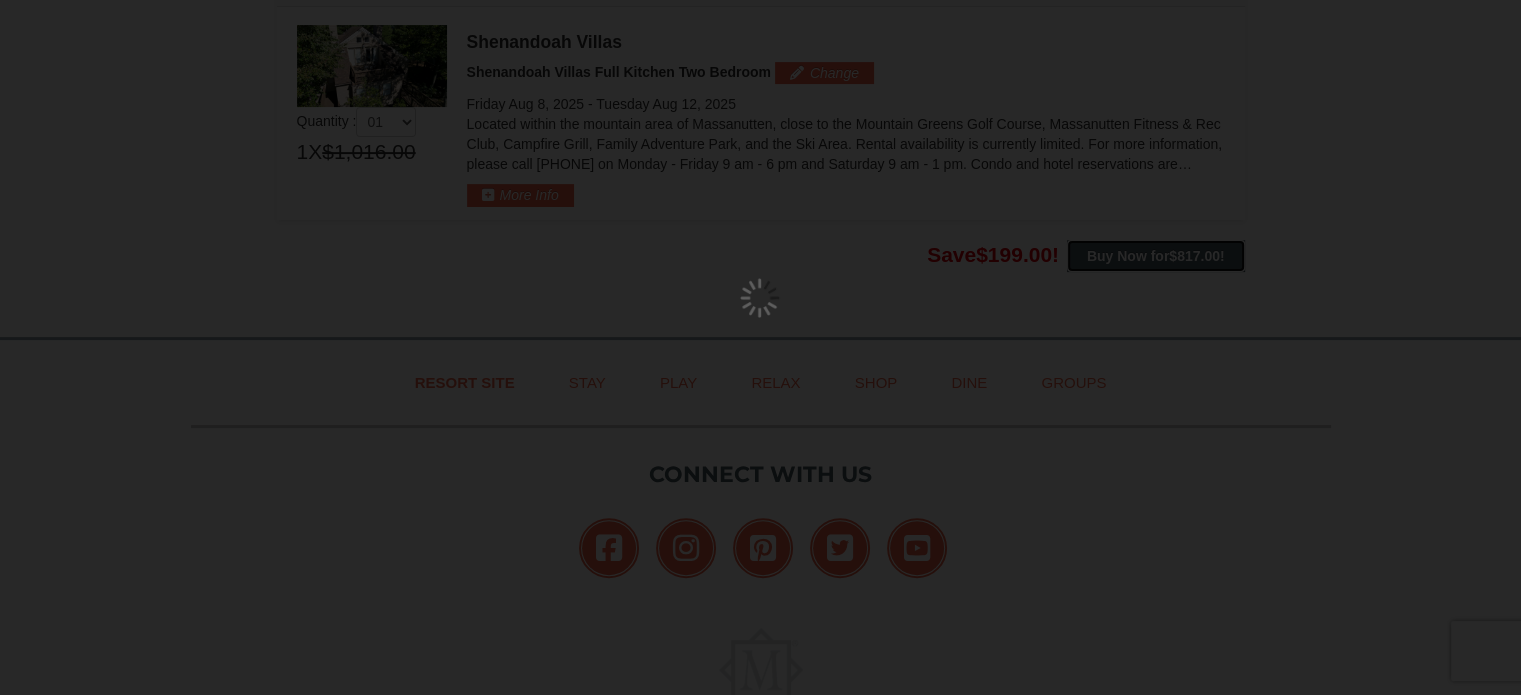scroll, scrollTop: 595, scrollLeft: 0, axis: vertical 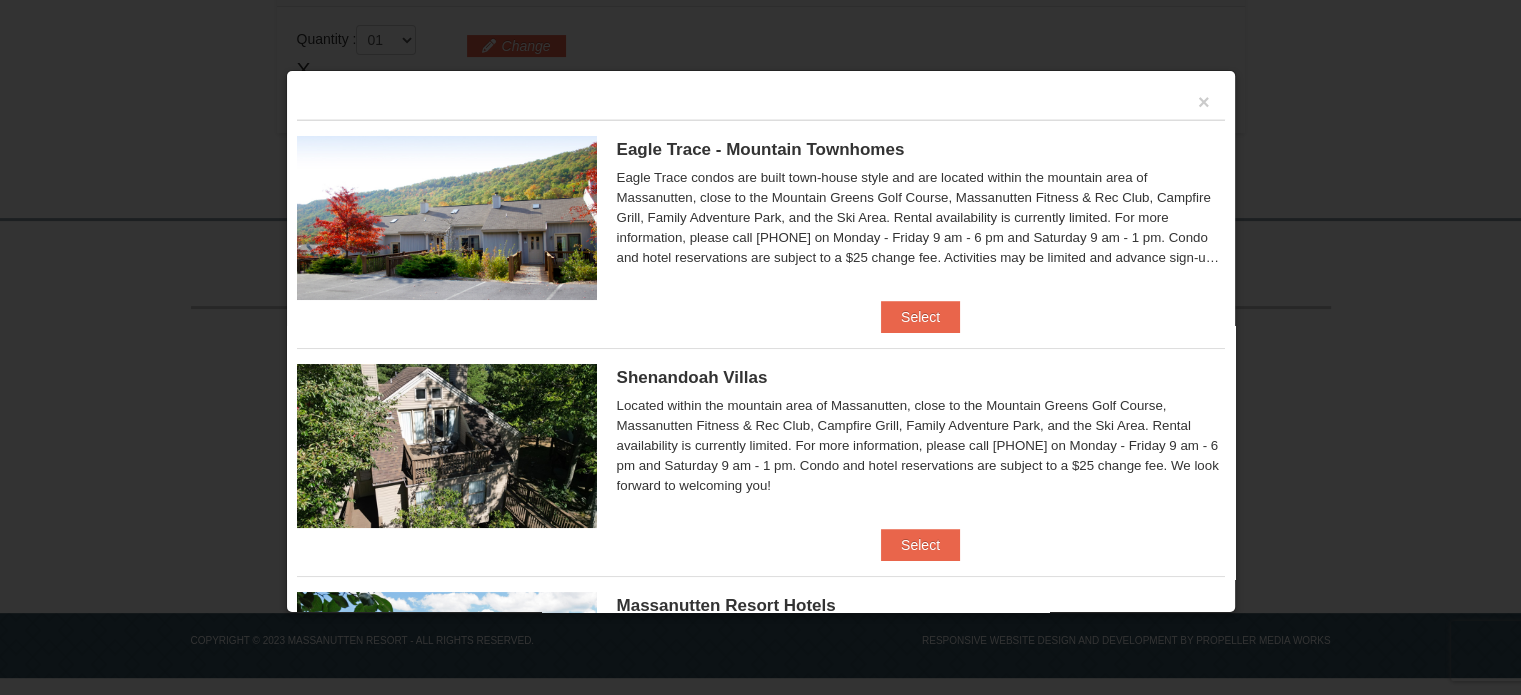 click at bounding box center (447, 446) 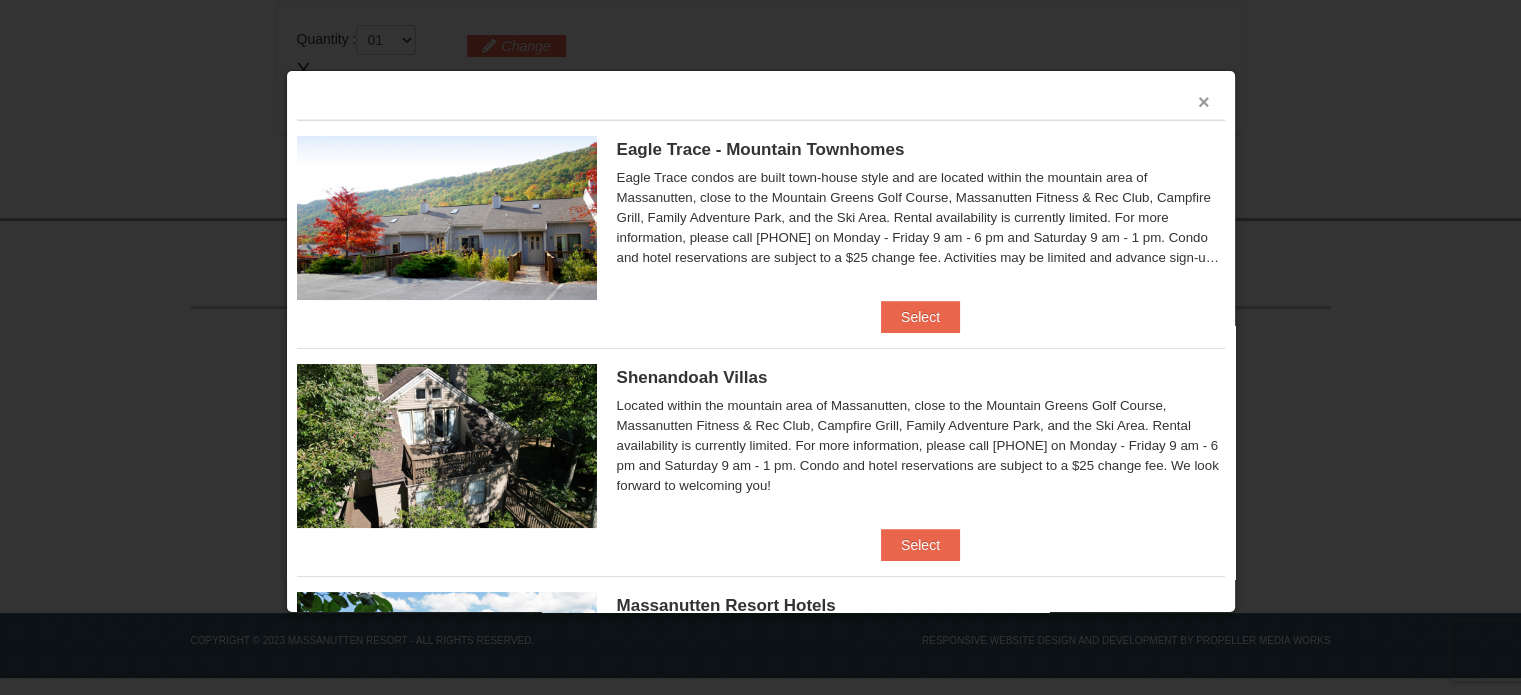 click on "×" at bounding box center [1204, 102] 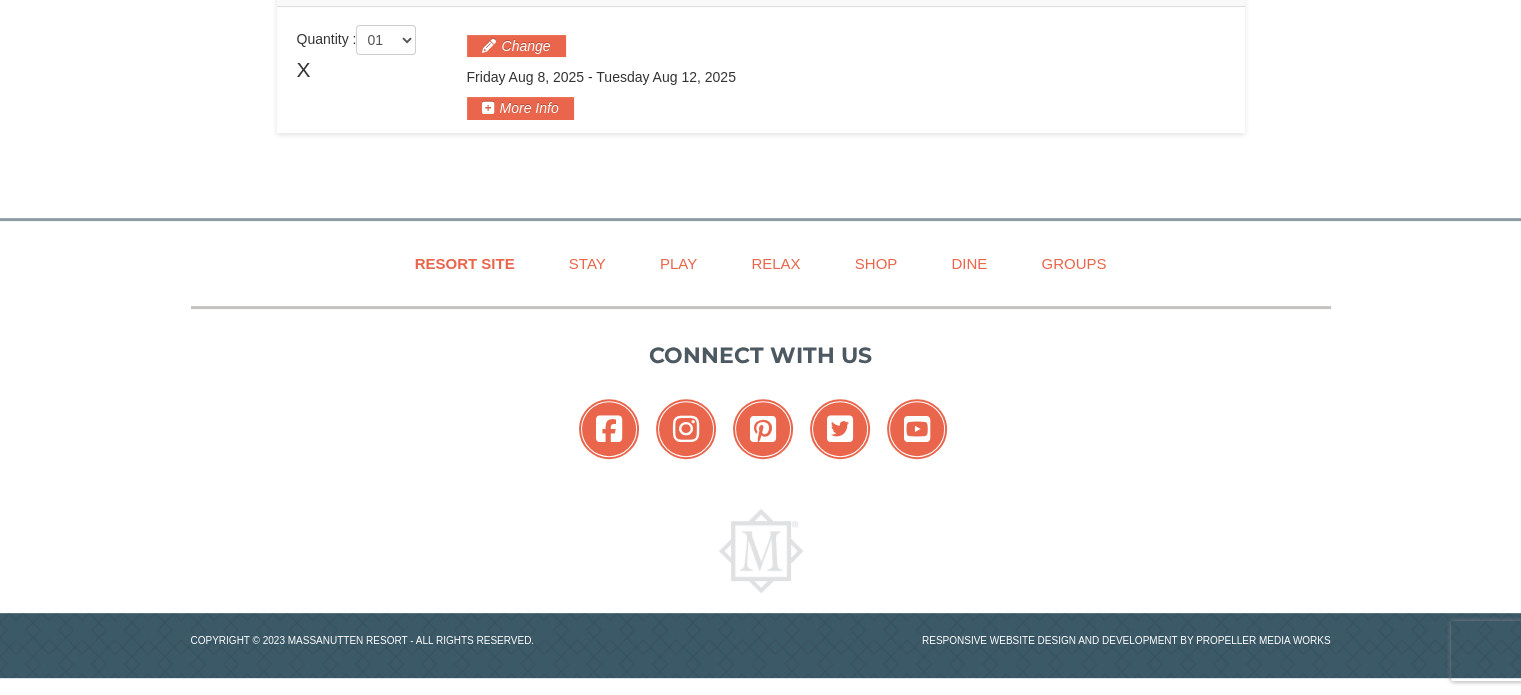 scroll, scrollTop: 564, scrollLeft: 0, axis: vertical 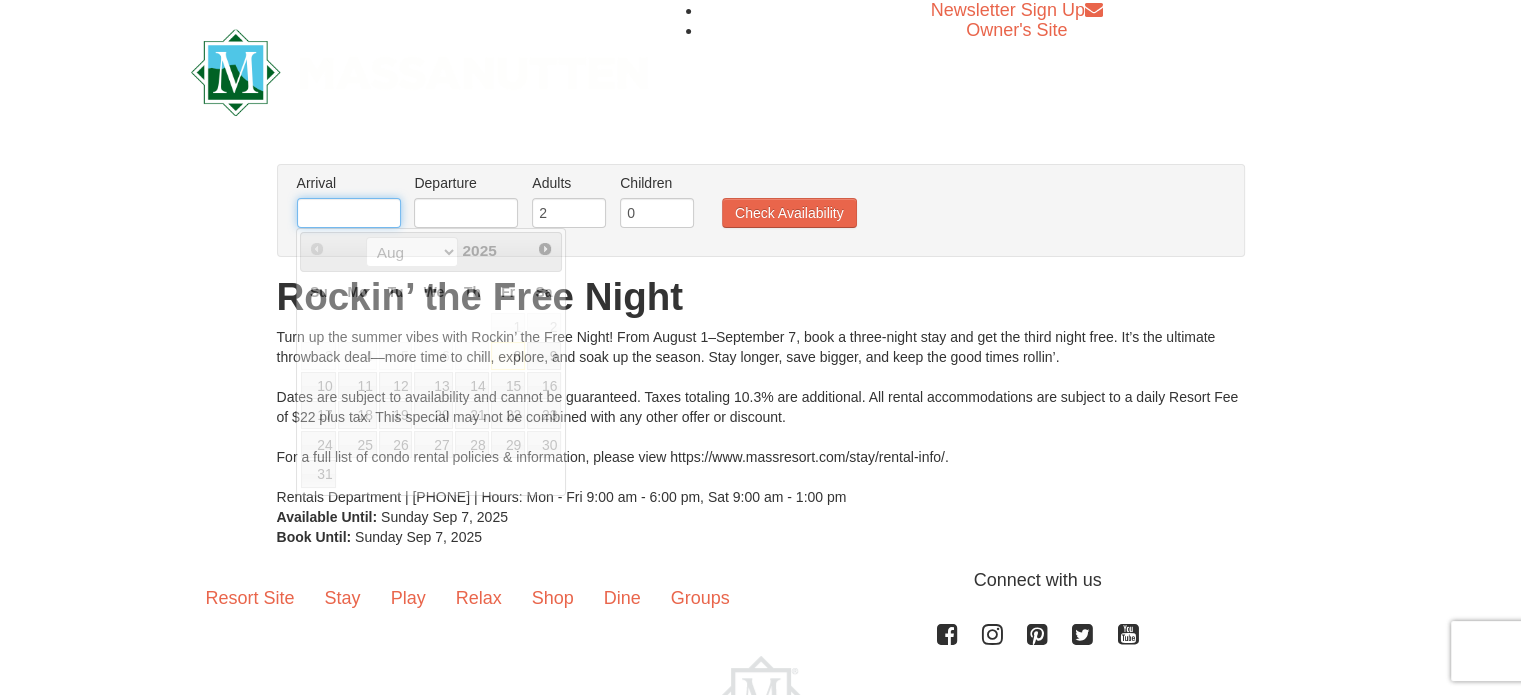 click at bounding box center [349, 213] 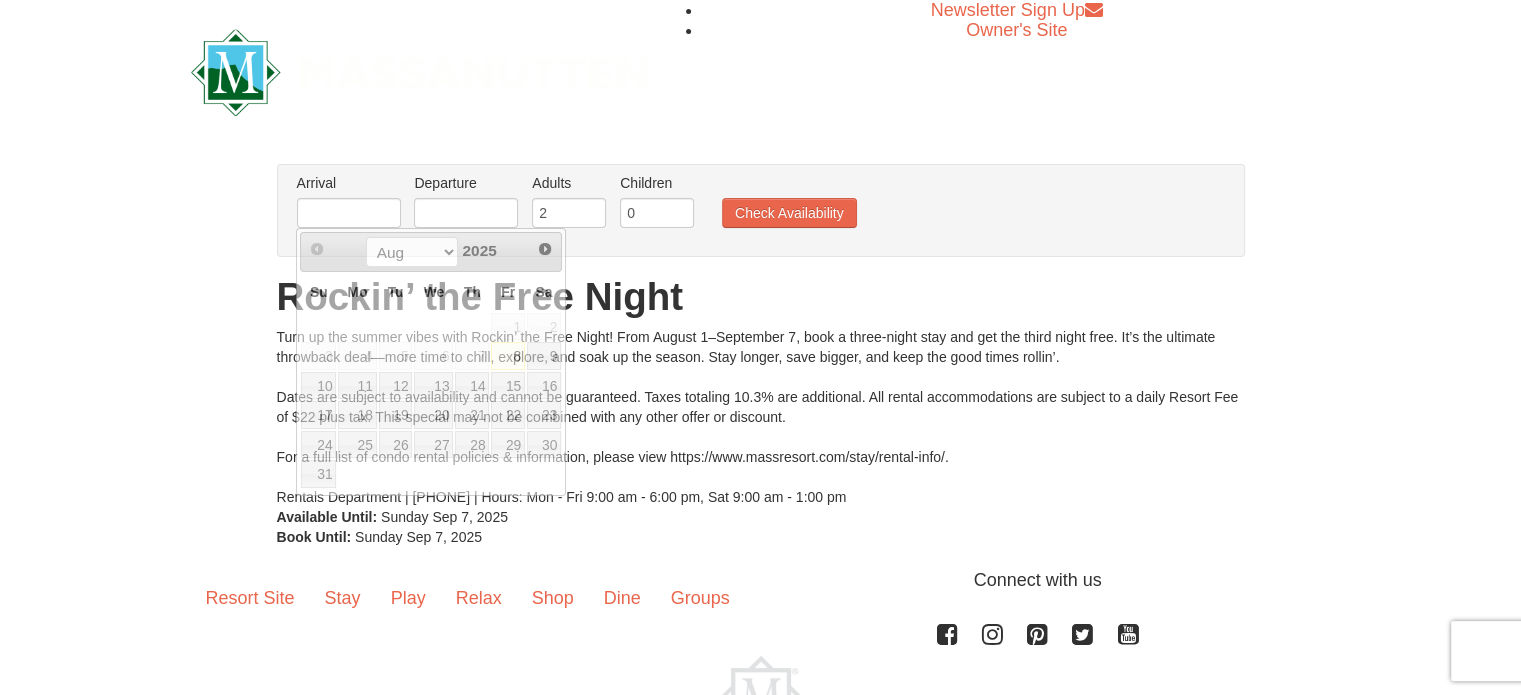 click on "Newsletter Sign Up
Owner's Site" at bounding box center (761, 72) 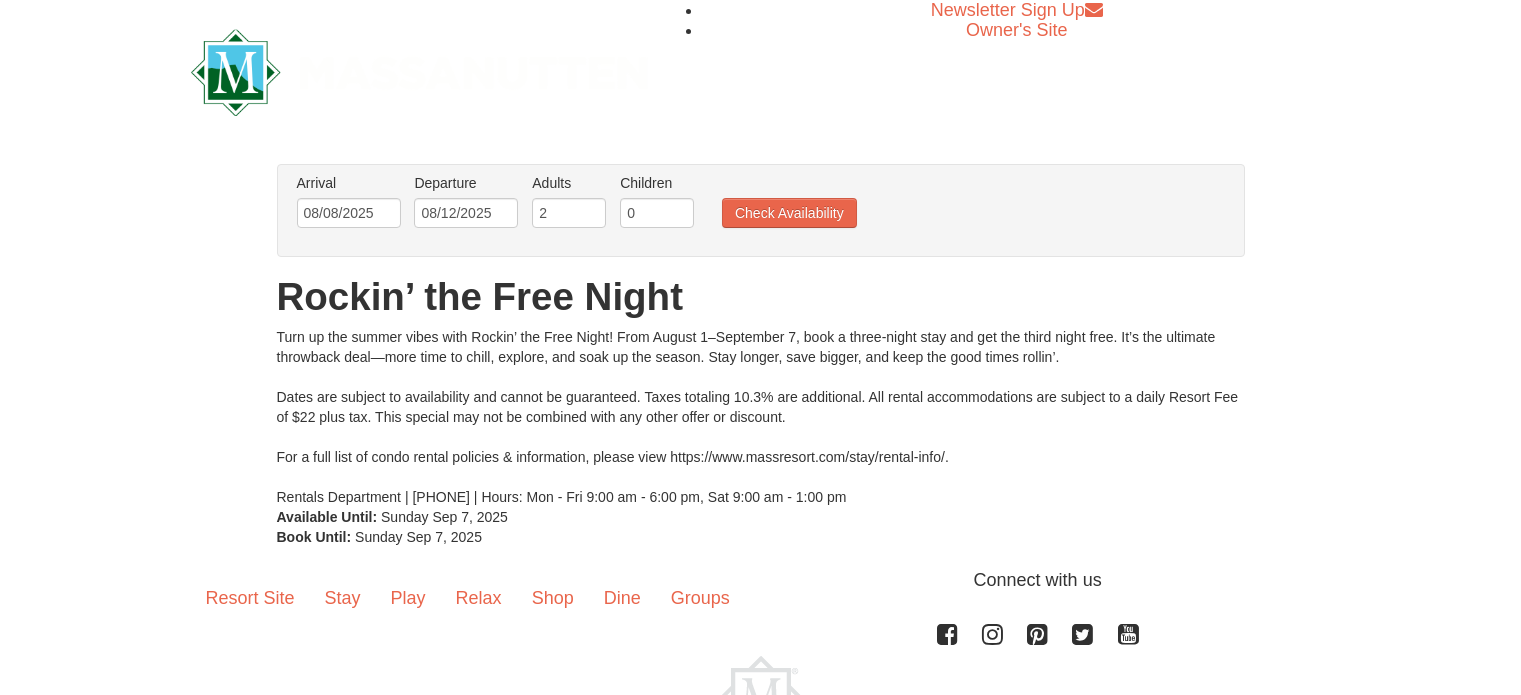 scroll, scrollTop: 0, scrollLeft: 0, axis: both 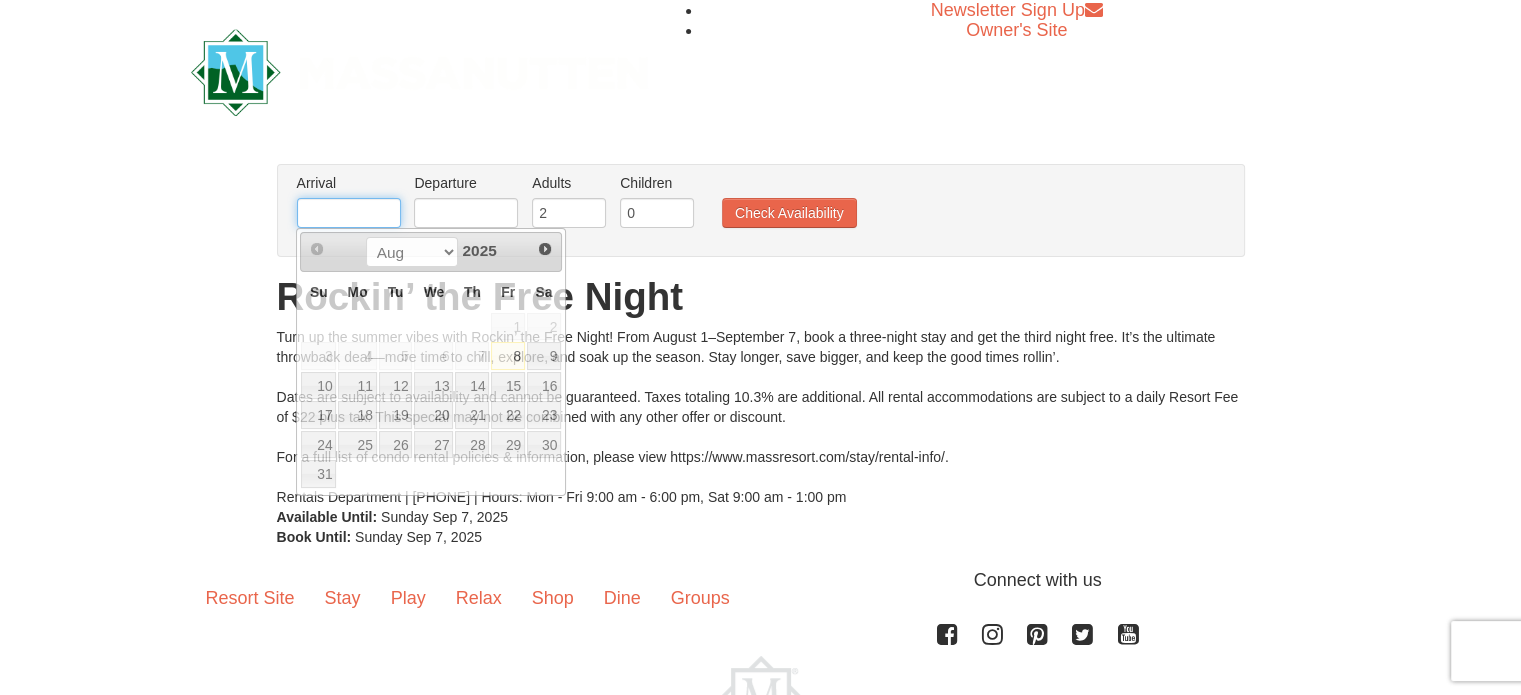 click at bounding box center (349, 213) 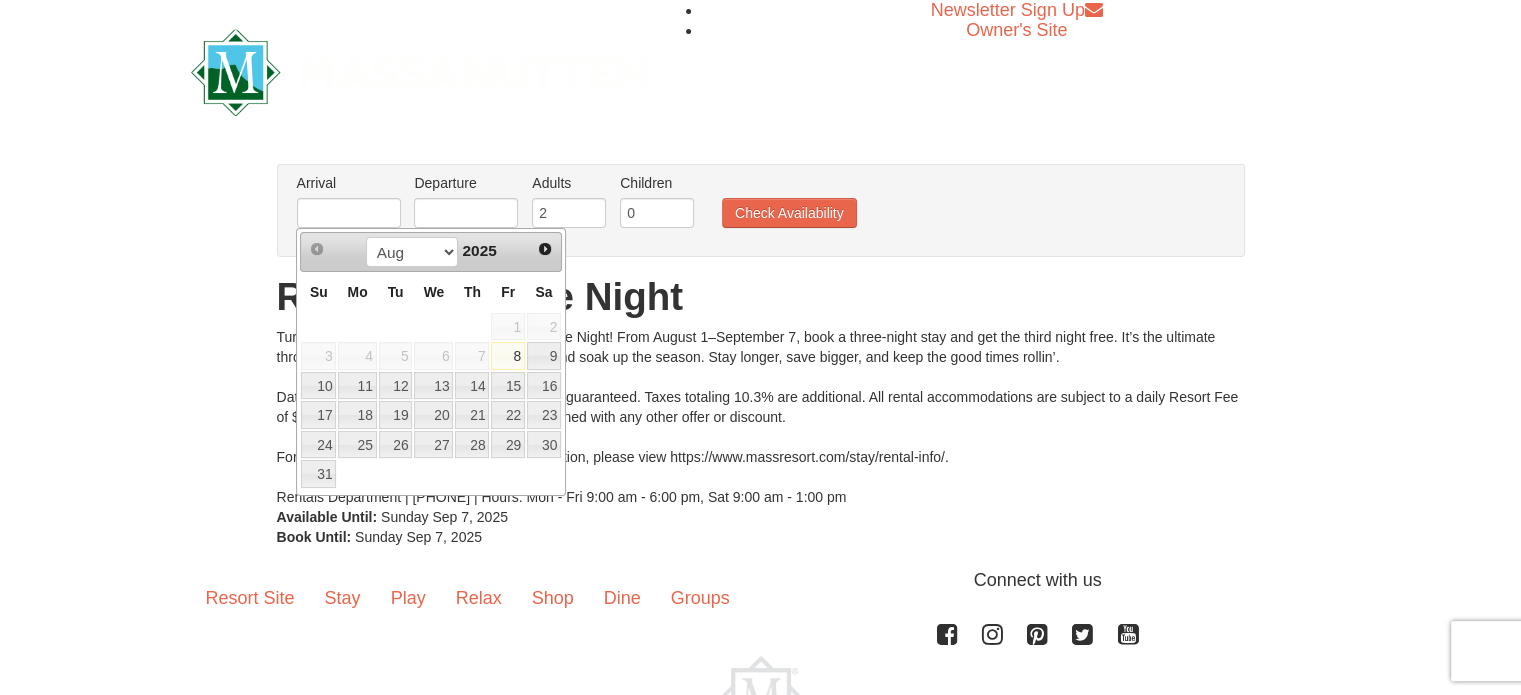 click on "8" at bounding box center (508, 356) 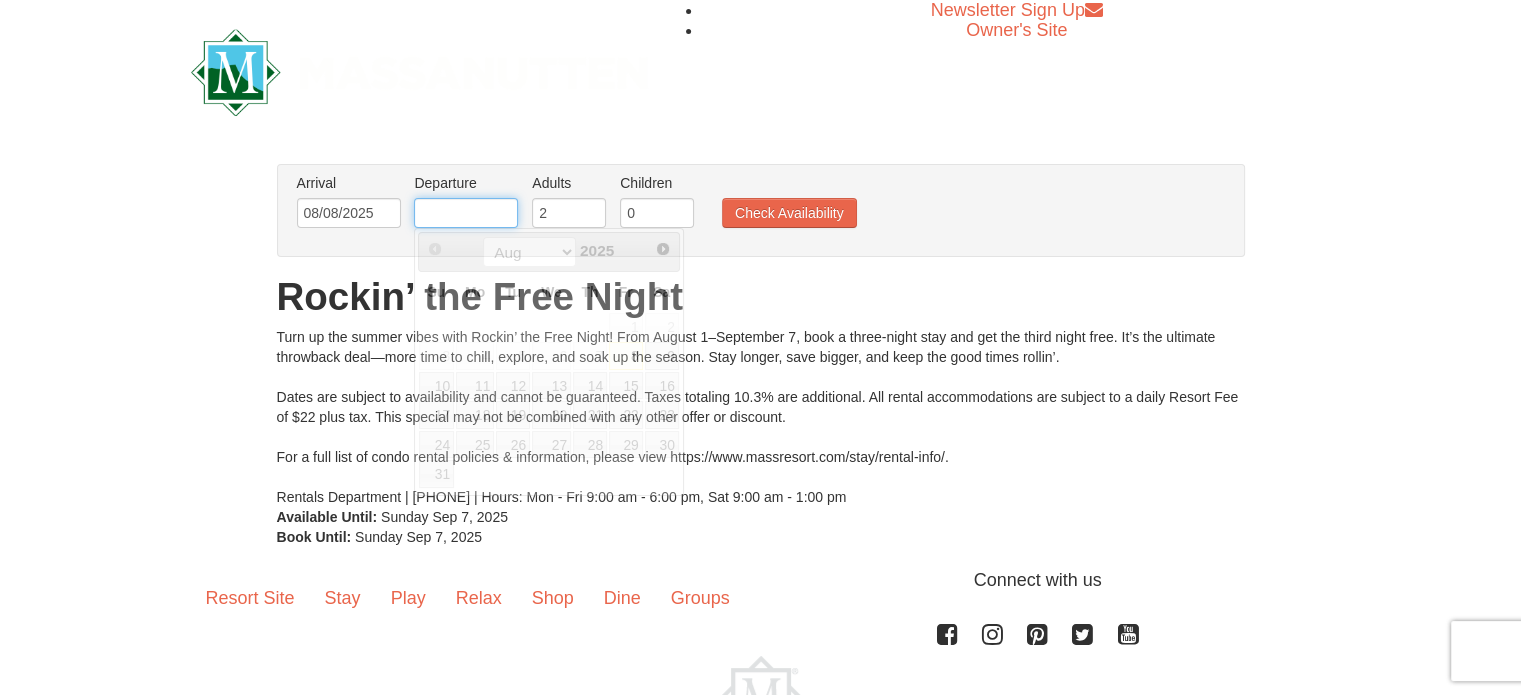 click at bounding box center [466, 213] 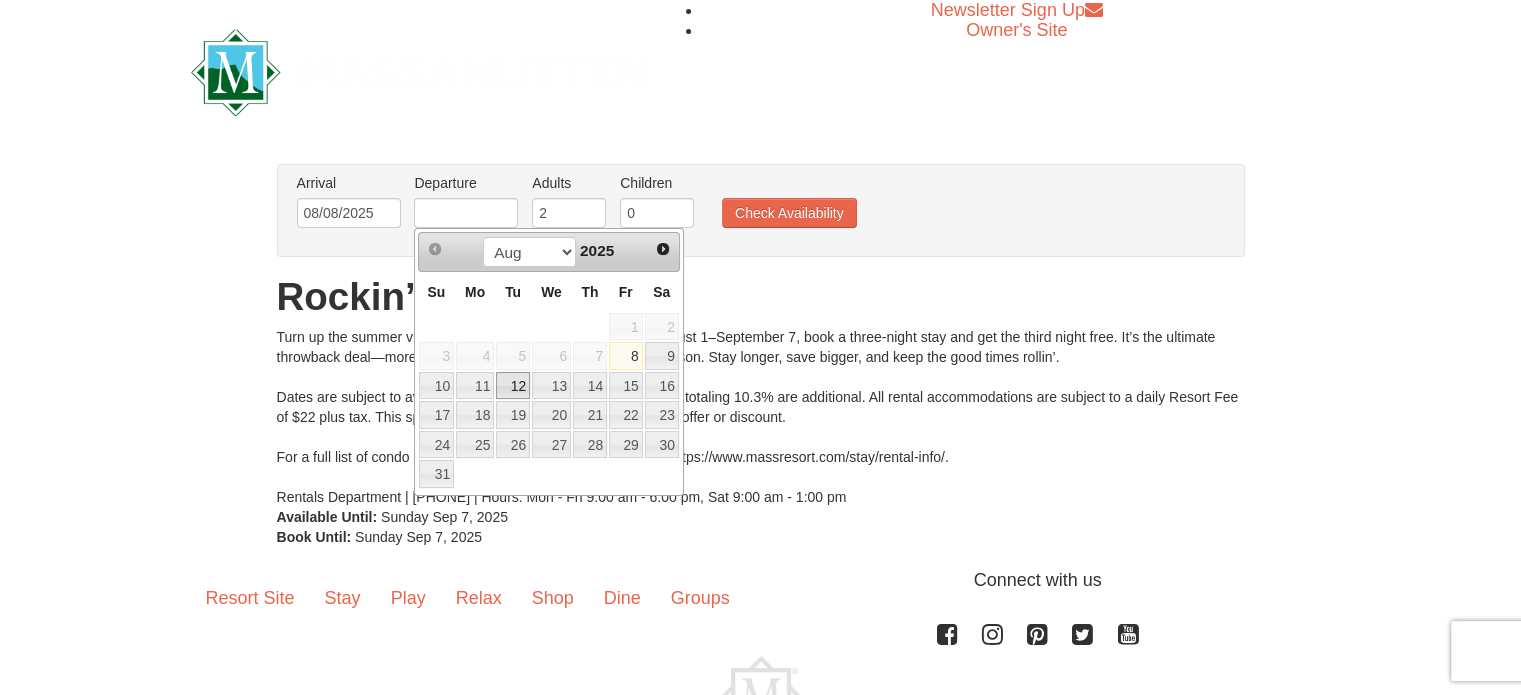 click on "12" at bounding box center [513, 386] 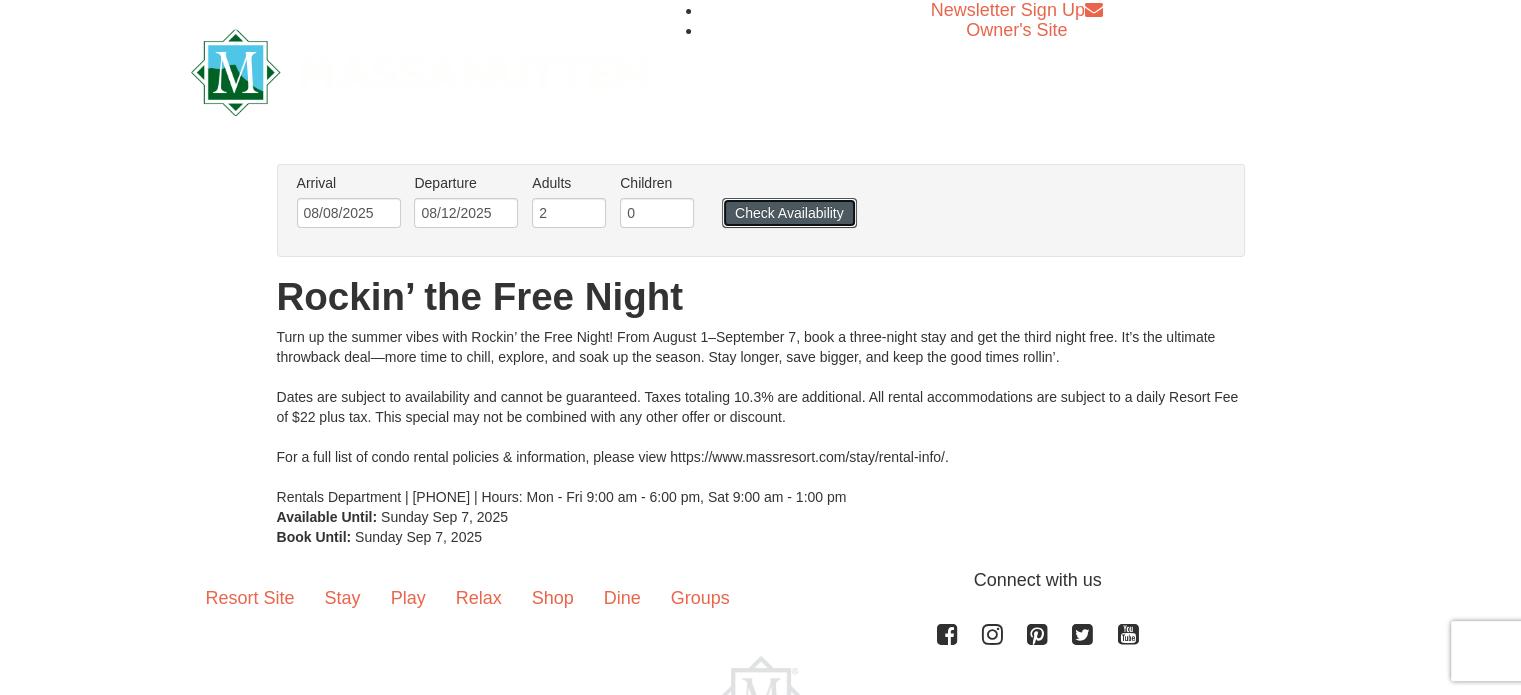 click on "Check Availability" at bounding box center (789, 213) 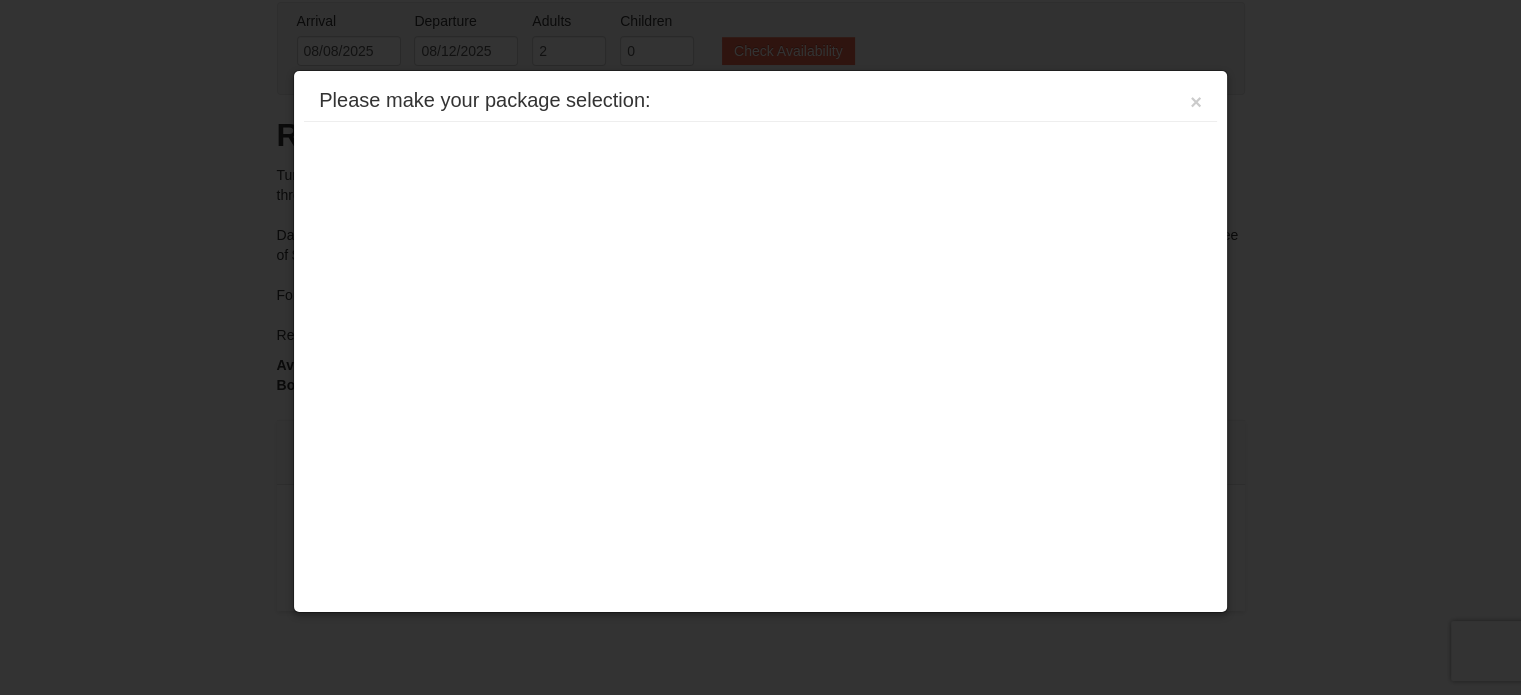 scroll, scrollTop: 0, scrollLeft: 0, axis: both 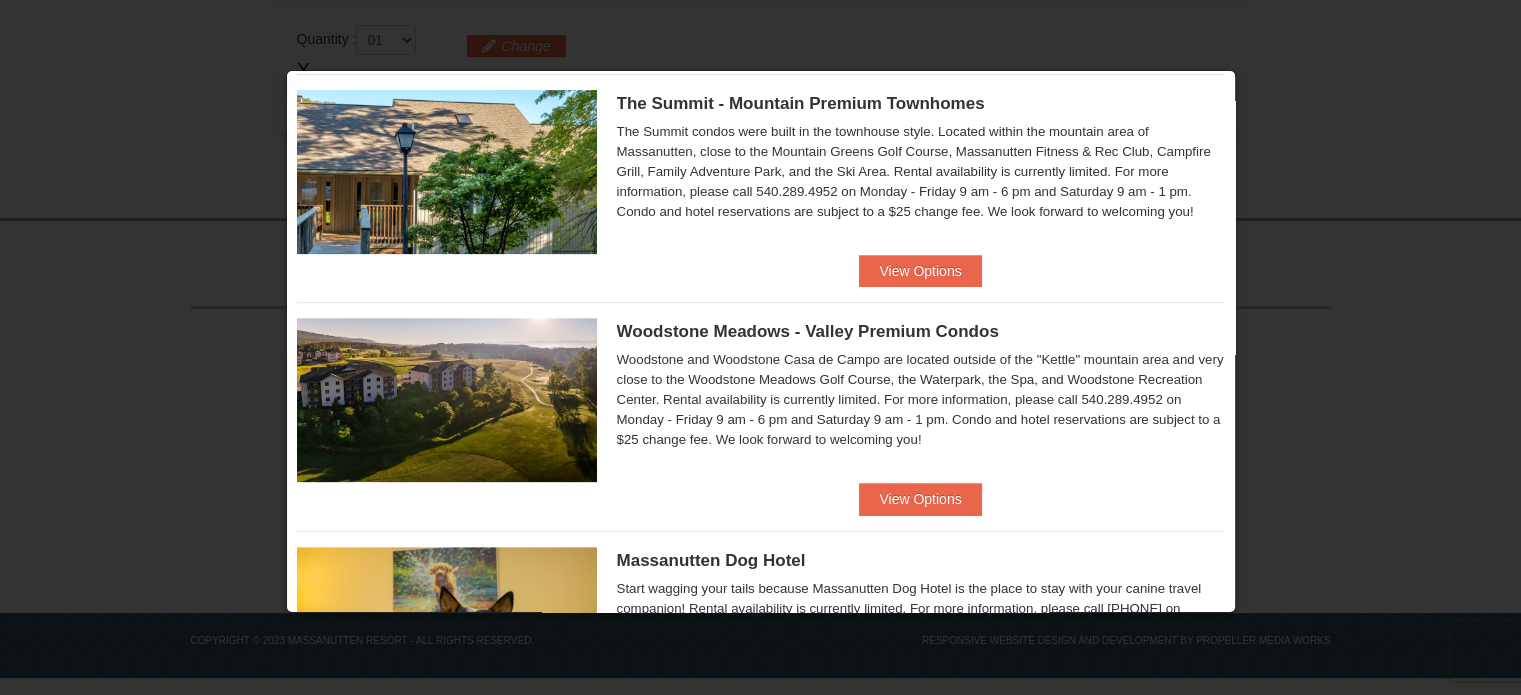 click at bounding box center [447, 400] 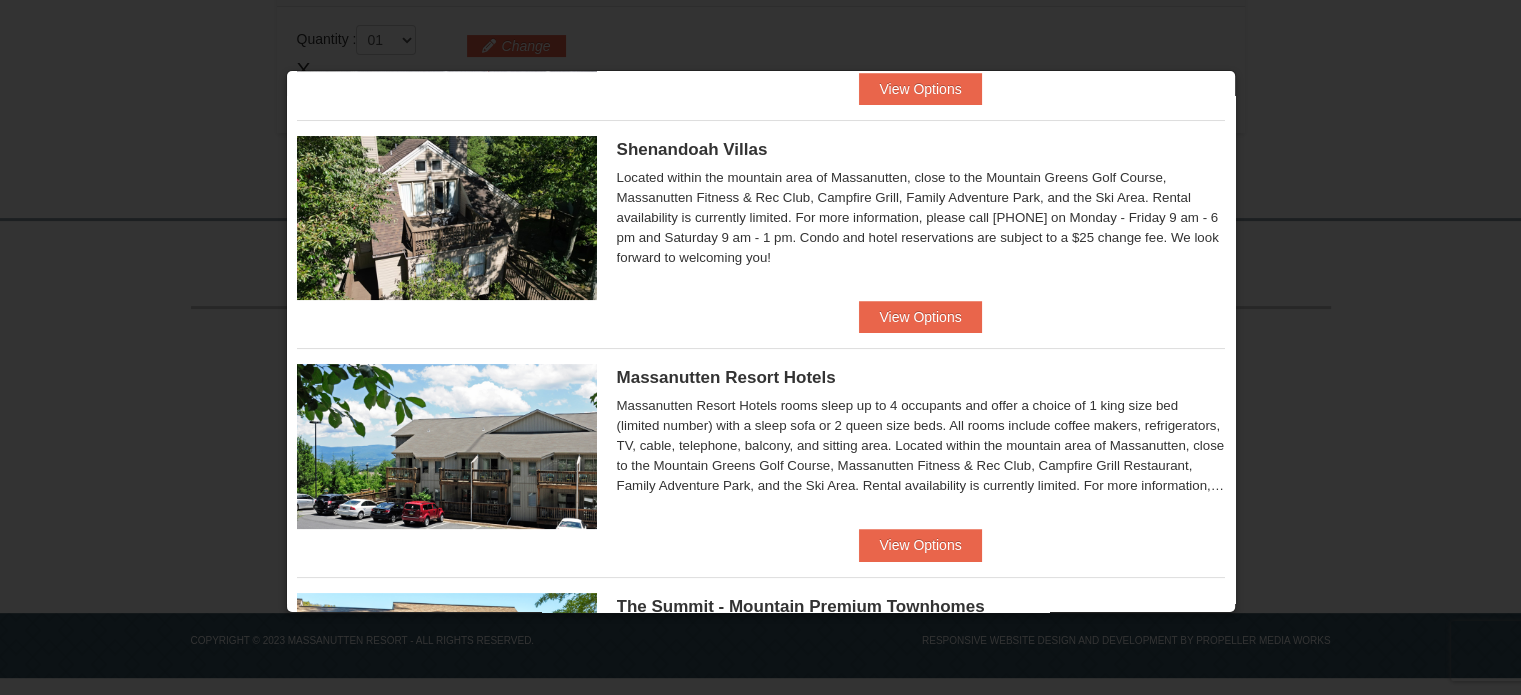 scroll, scrollTop: 205, scrollLeft: 0, axis: vertical 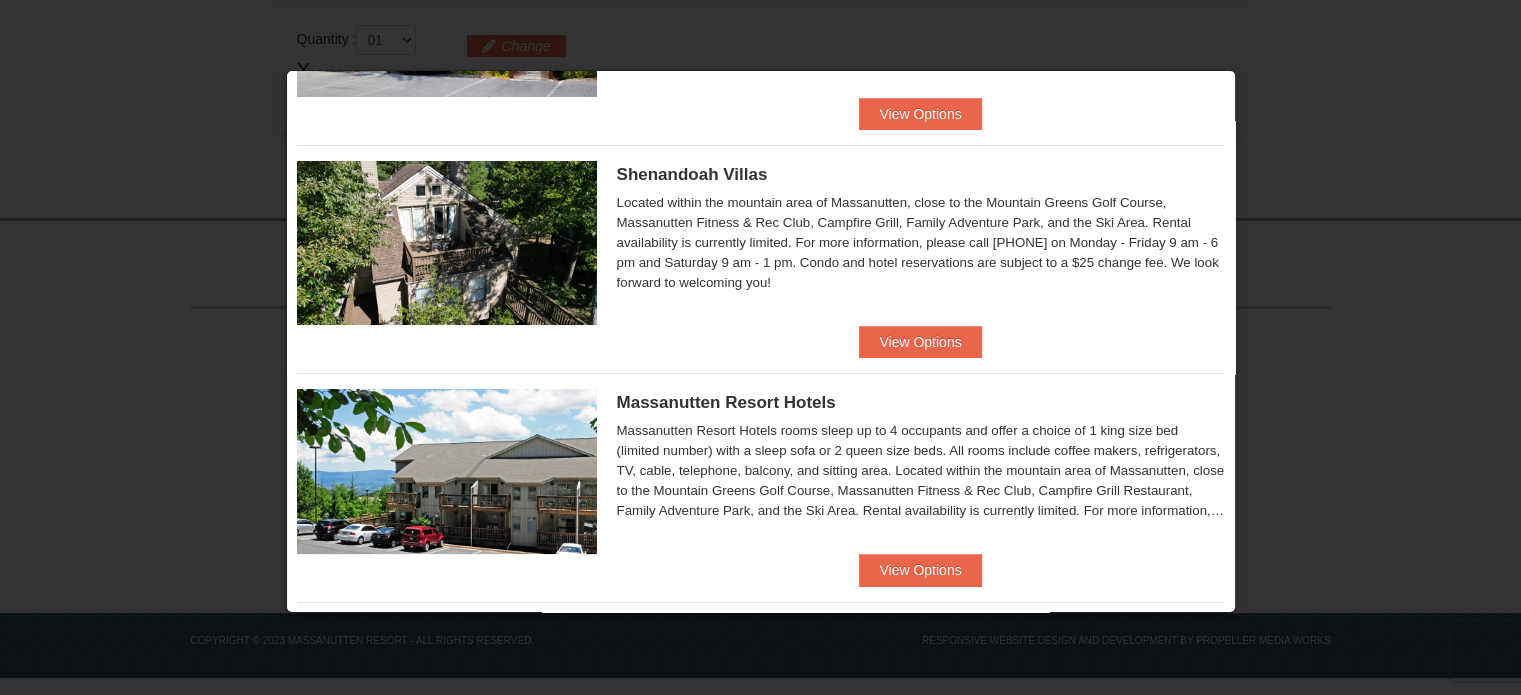 click at bounding box center [760, 347] 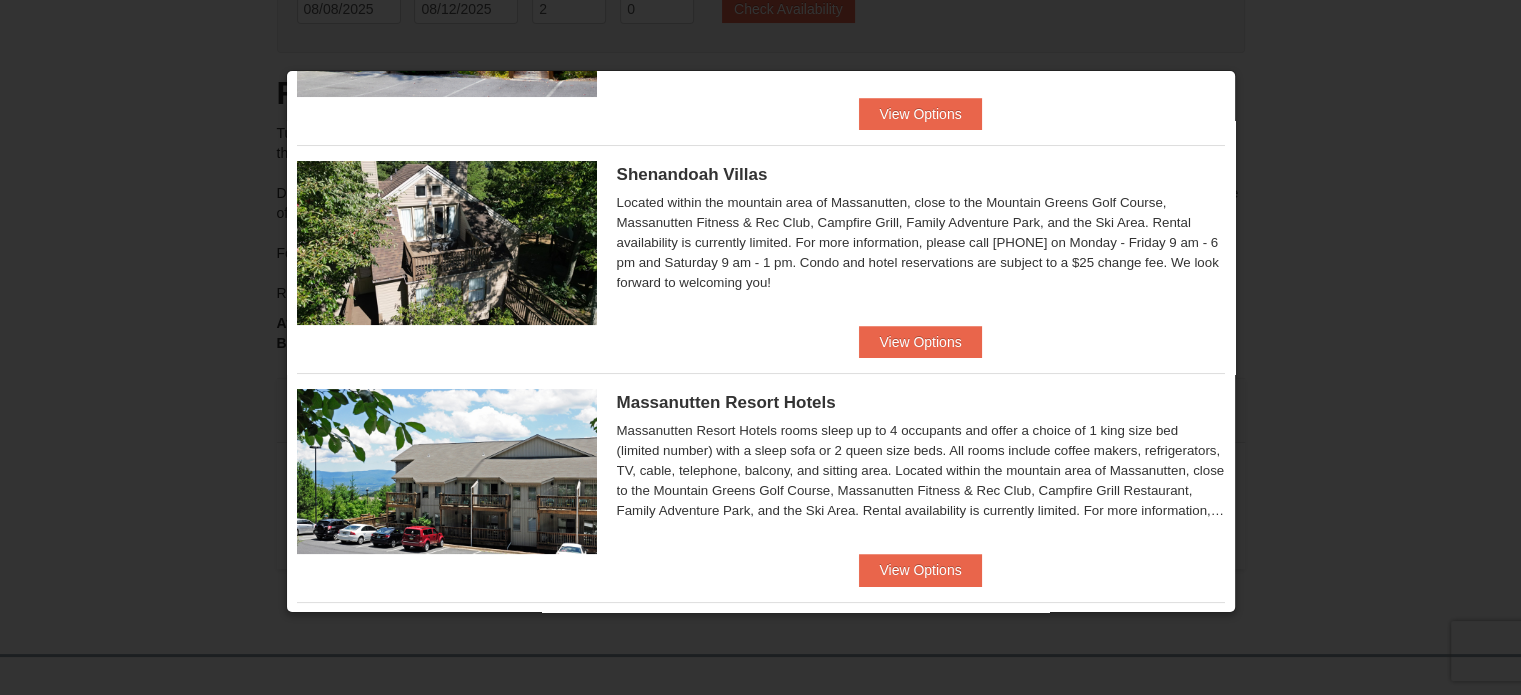 scroll, scrollTop: 34, scrollLeft: 0, axis: vertical 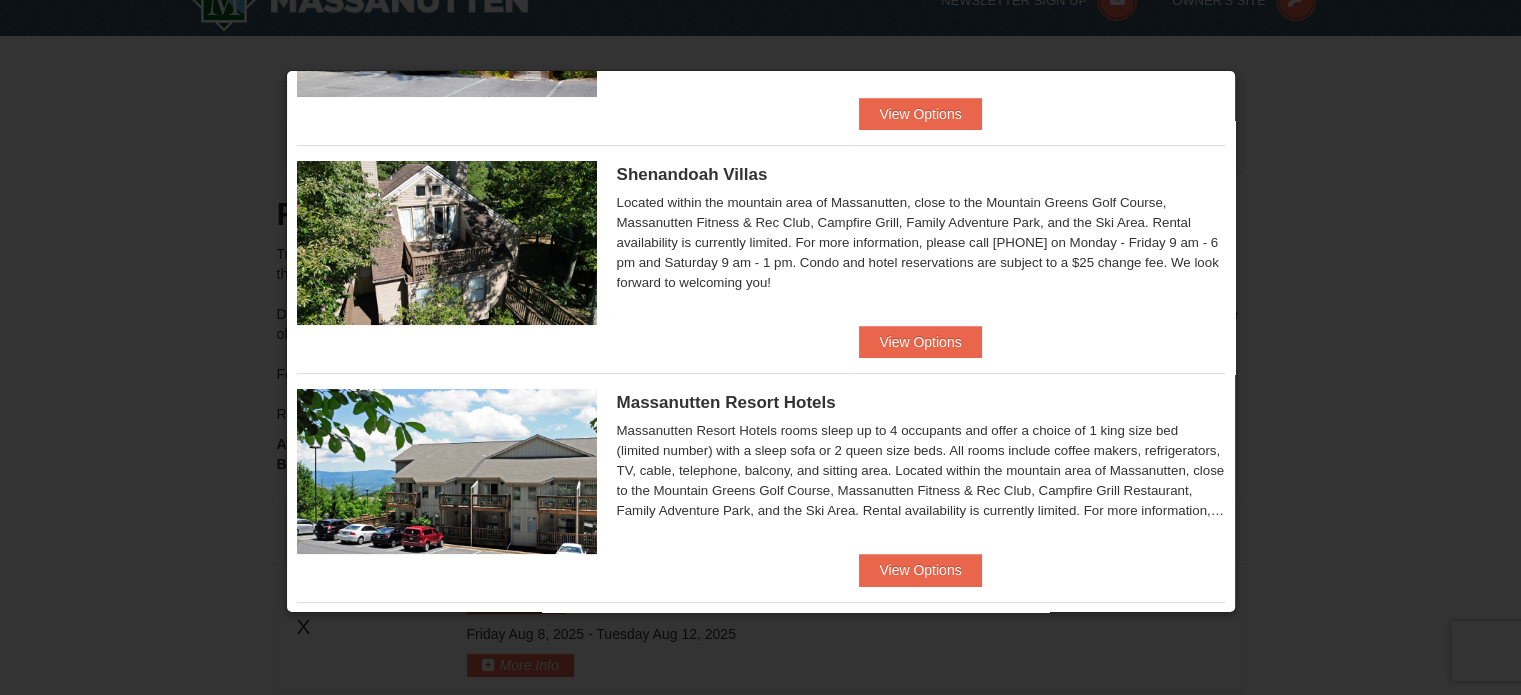 click at bounding box center (760, 347) 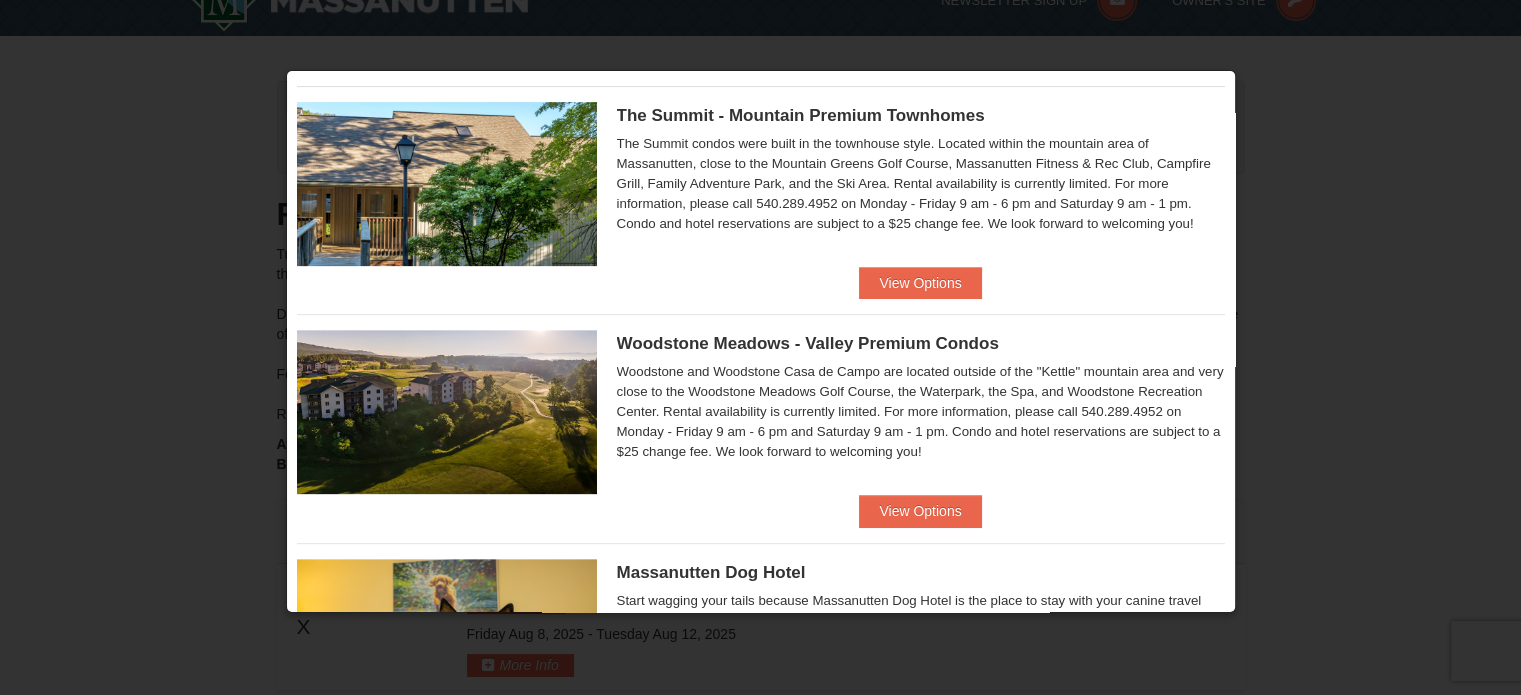 scroll, scrollTop: 908, scrollLeft: 0, axis: vertical 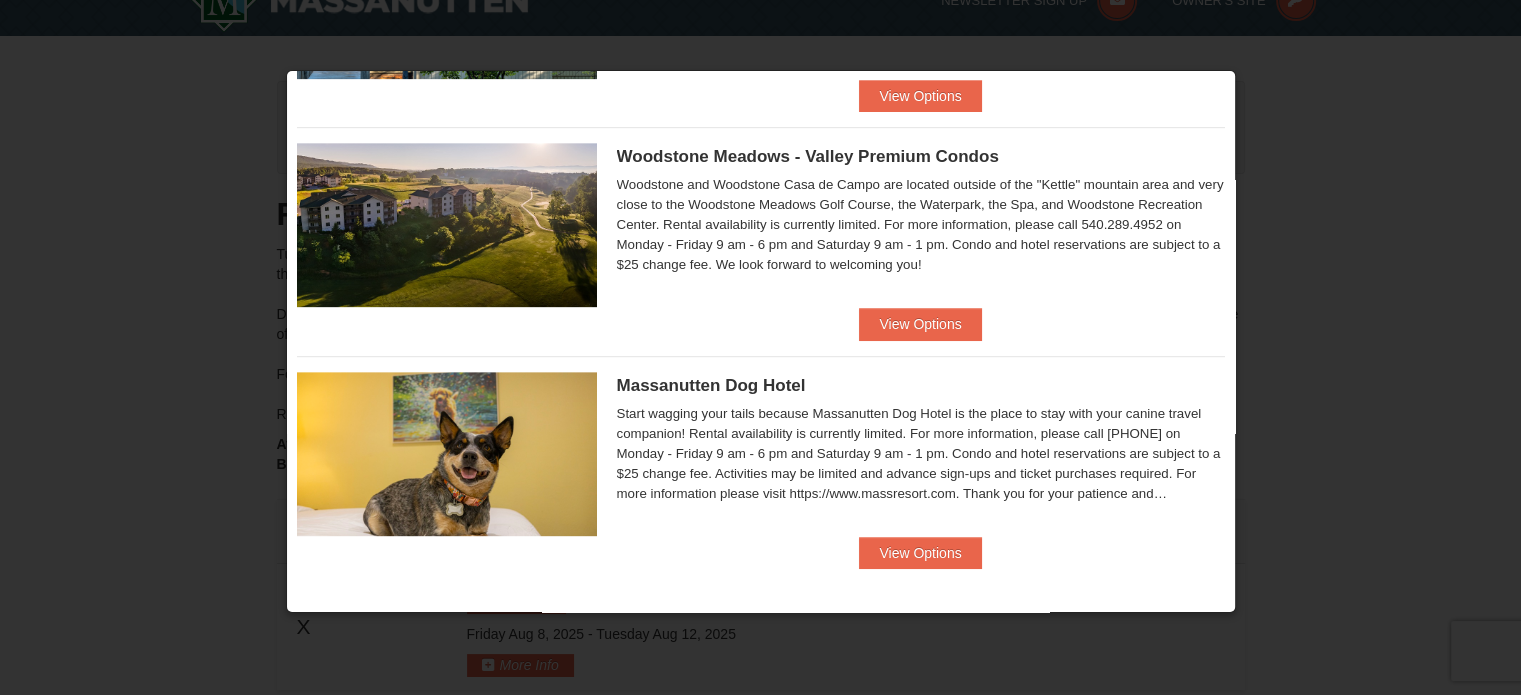 click at bounding box center [447, 225] 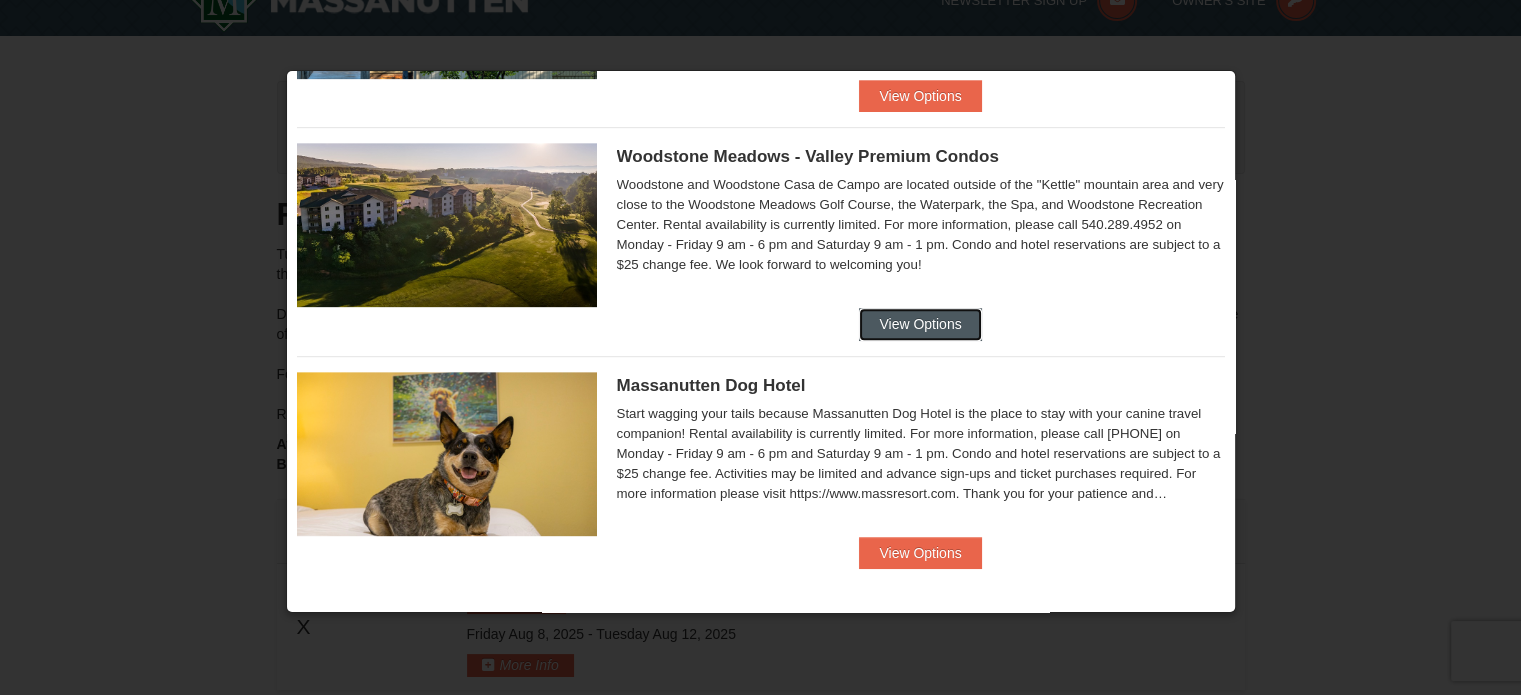 click on "View Options" at bounding box center (920, 324) 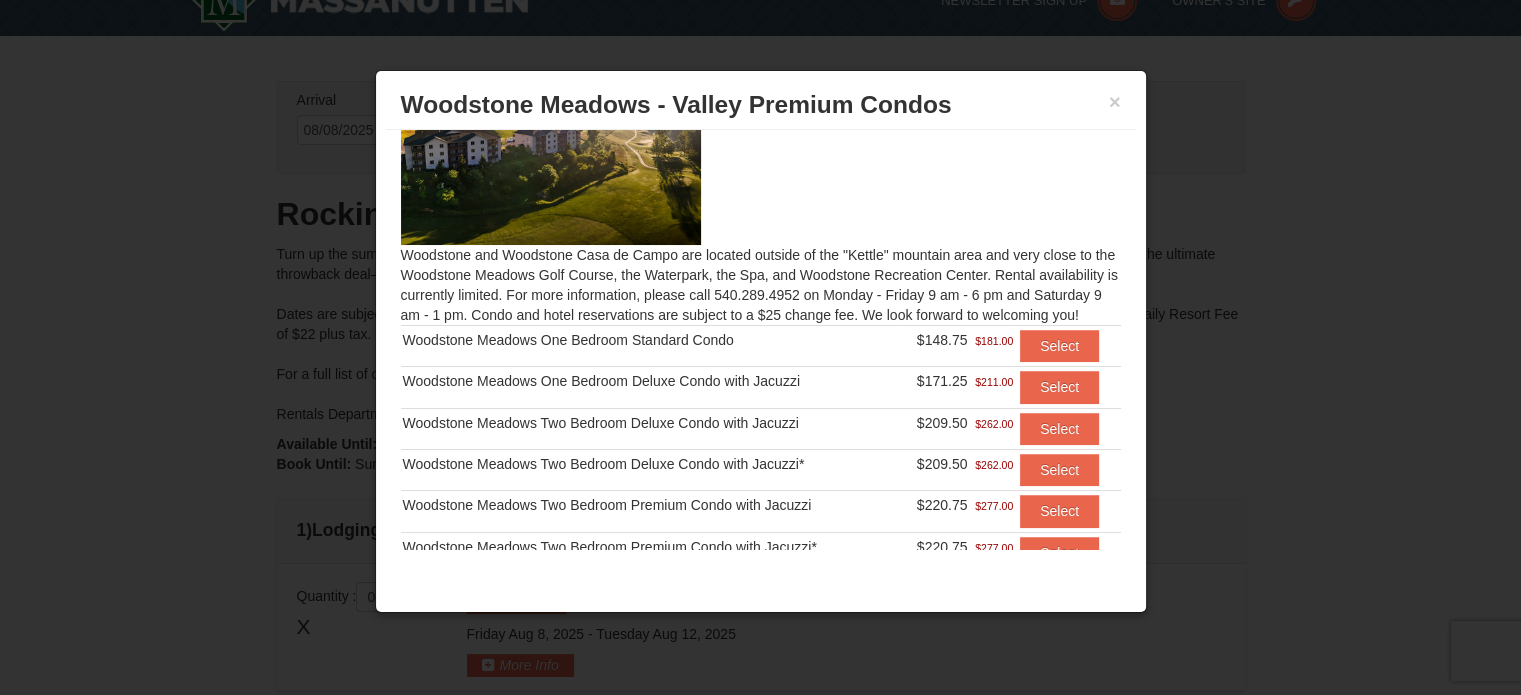 scroll, scrollTop: 62, scrollLeft: 0, axis: vertical 